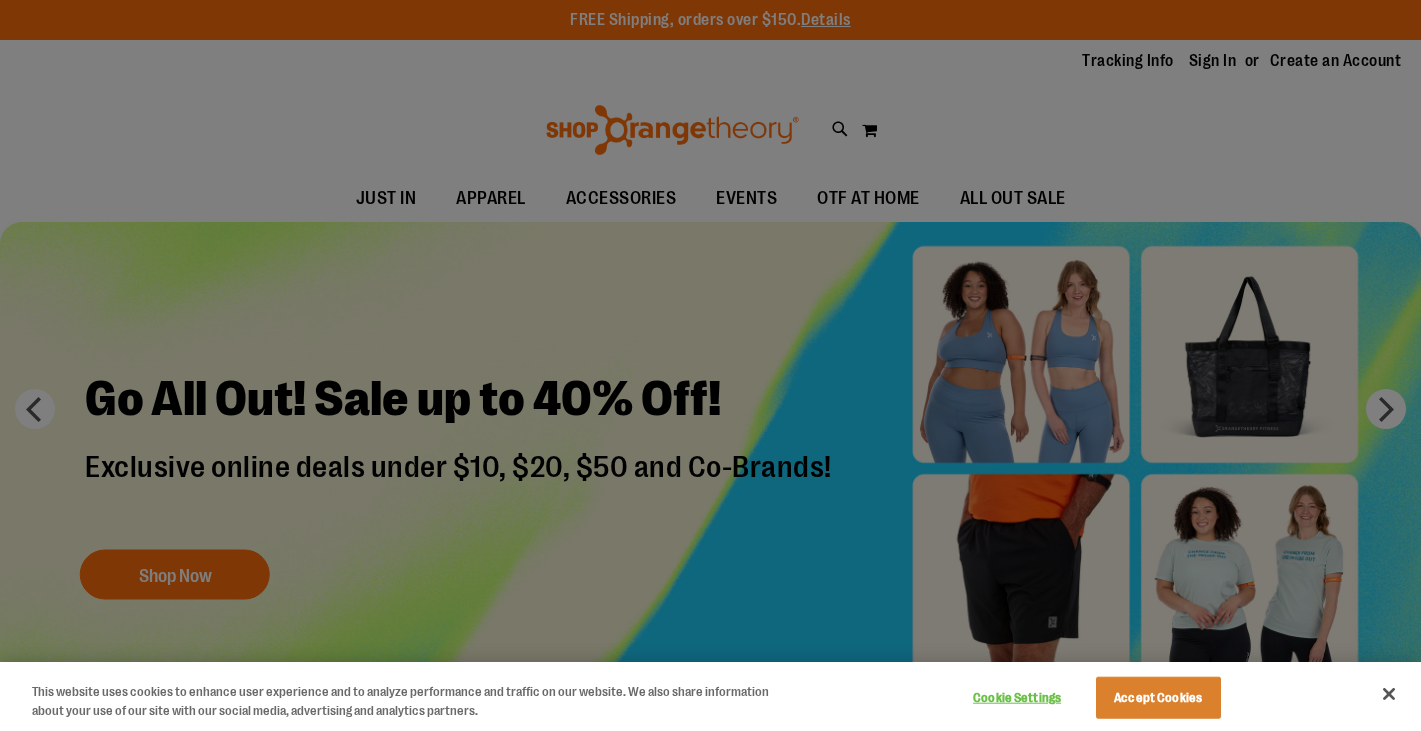 type on "**********" 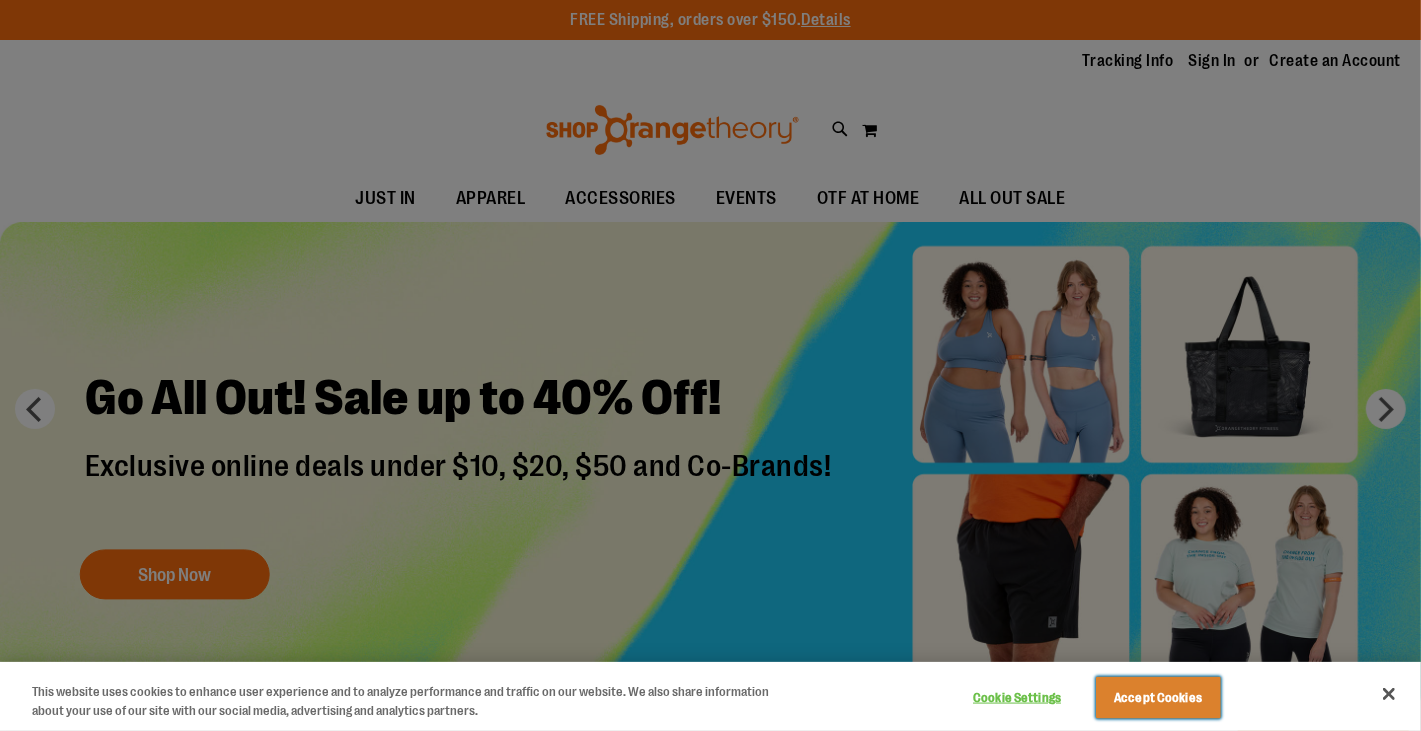 click on "Accept Cookies" at bounding box center [1158, 698] 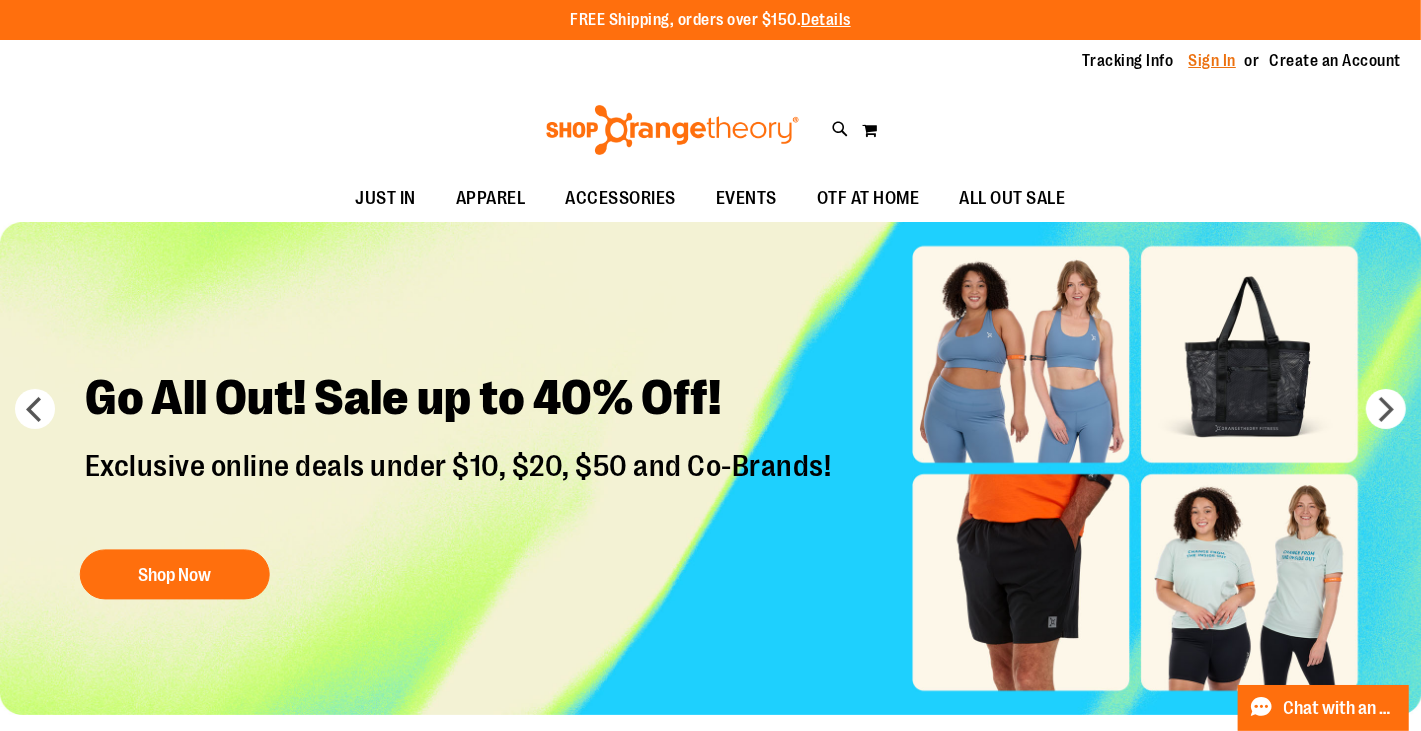 click on "Sign In" at bounding box center (1213, 61) 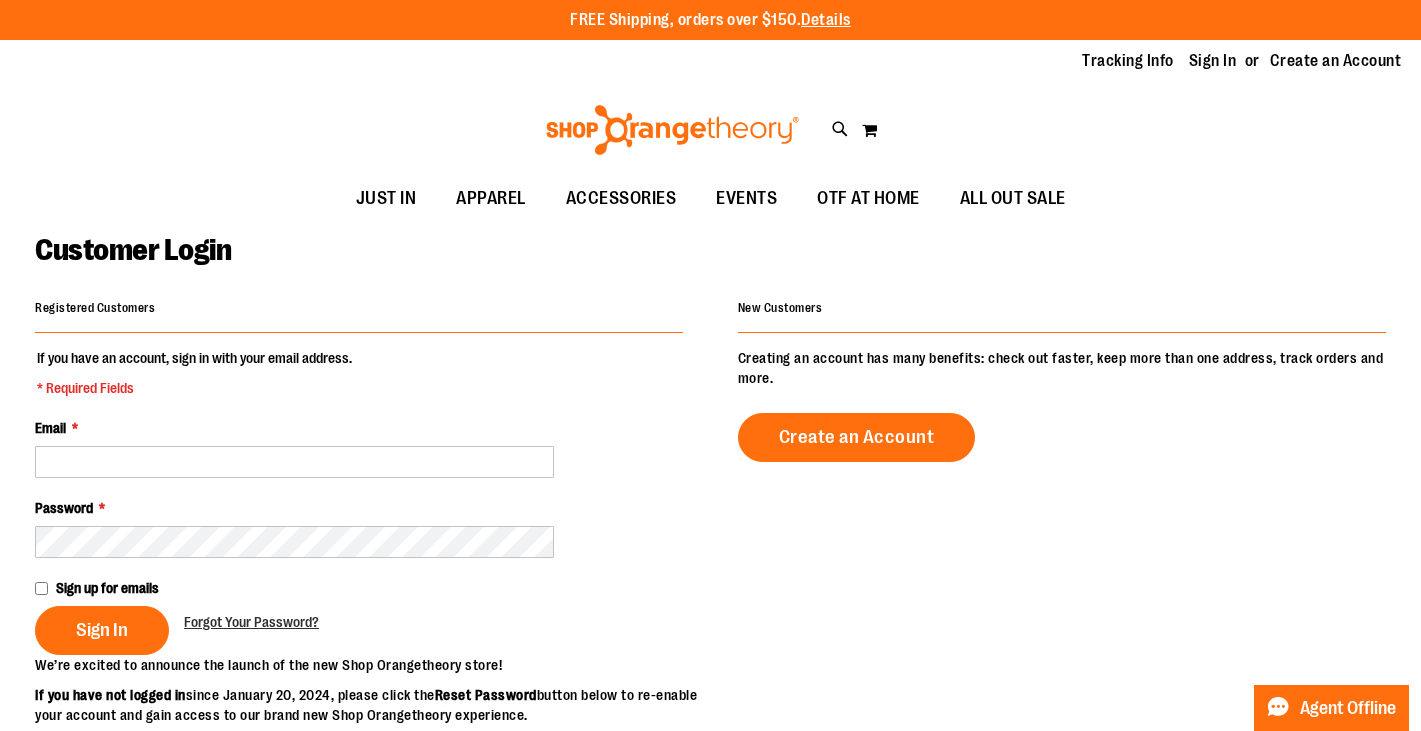 scroll, scrollTop: 0, scrollLeft: 0, axis: both 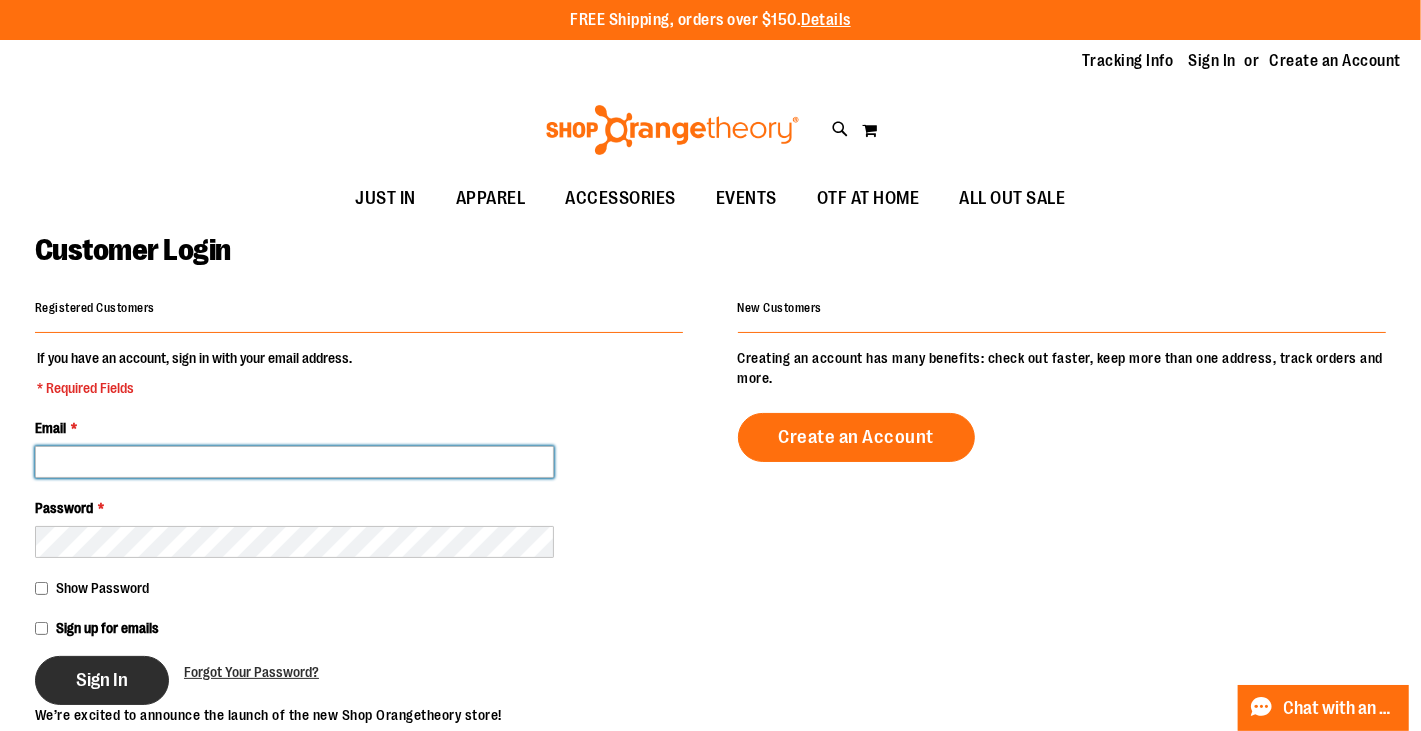 type on "**********" 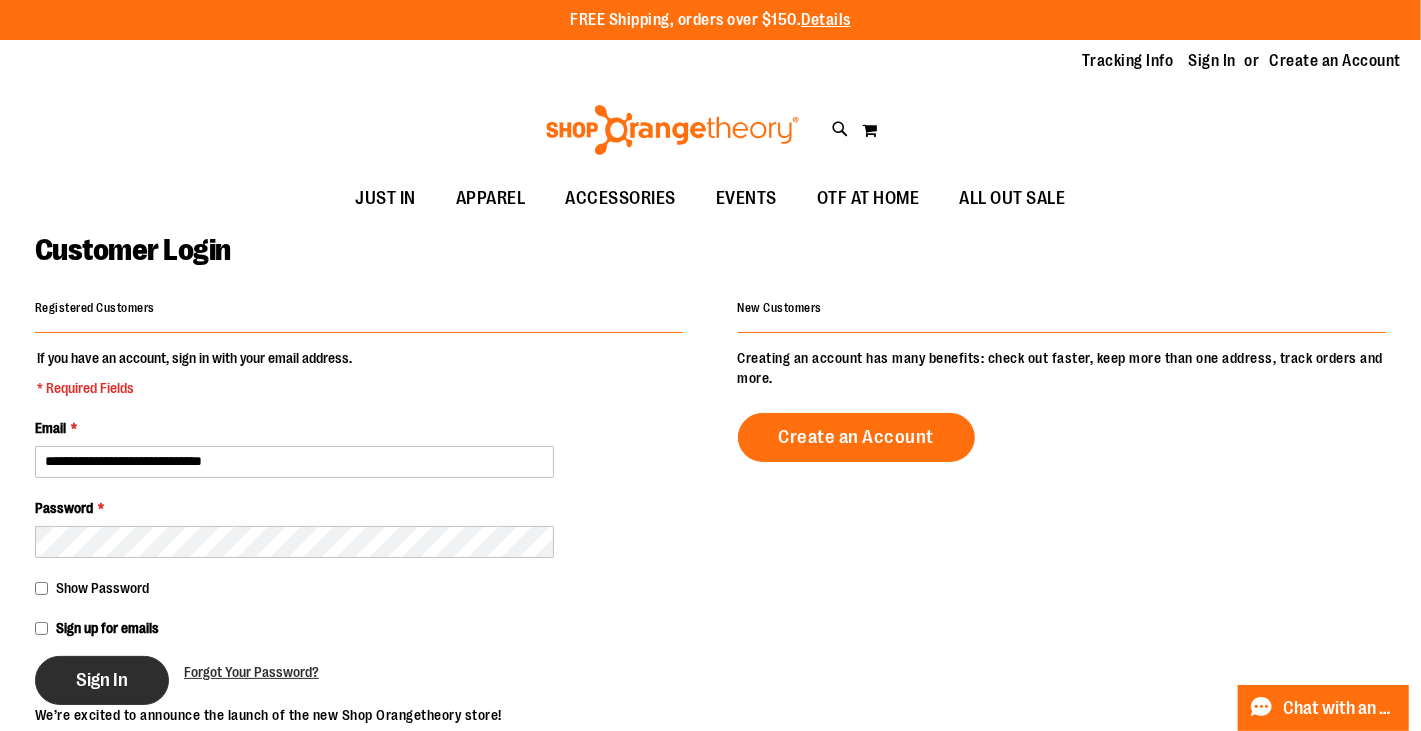 type on "**********" 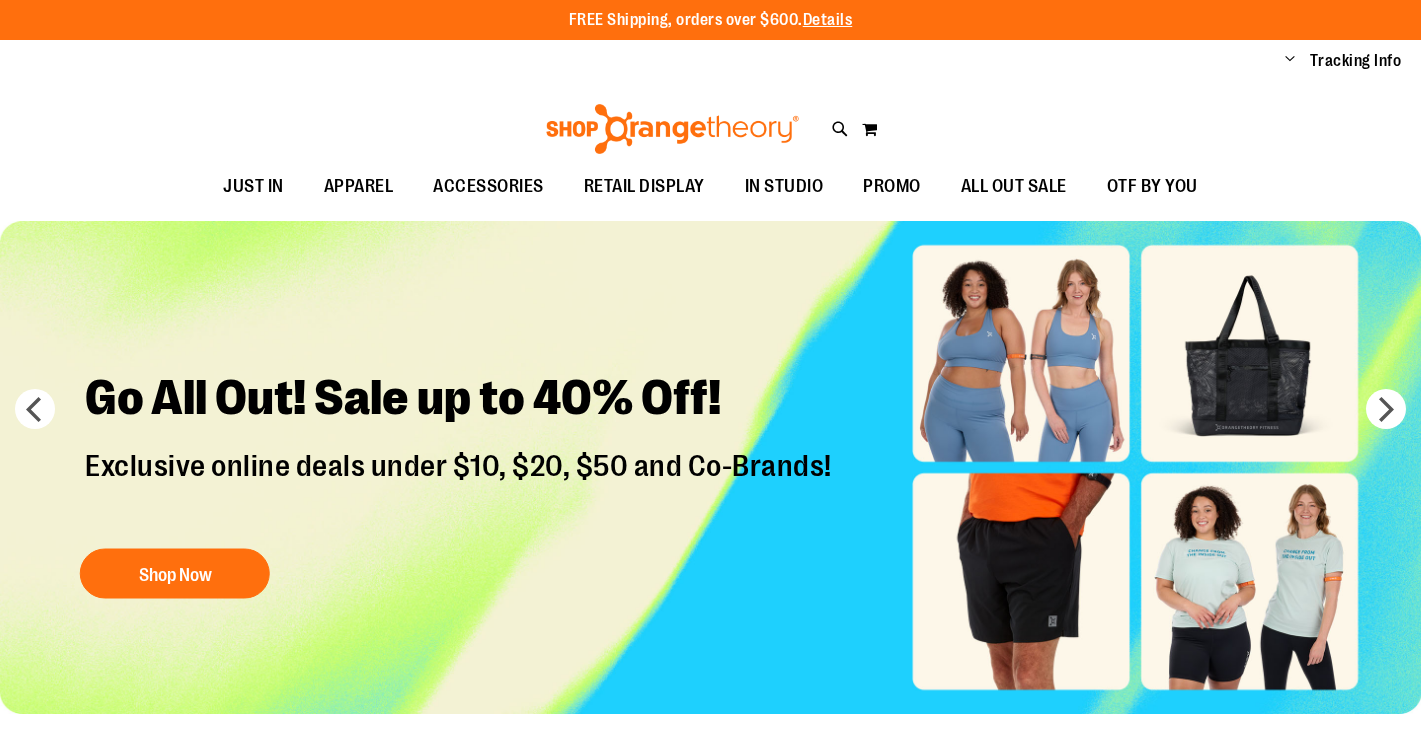 scroll, scrollTop: 0, scrollLeft: 0, axis: both 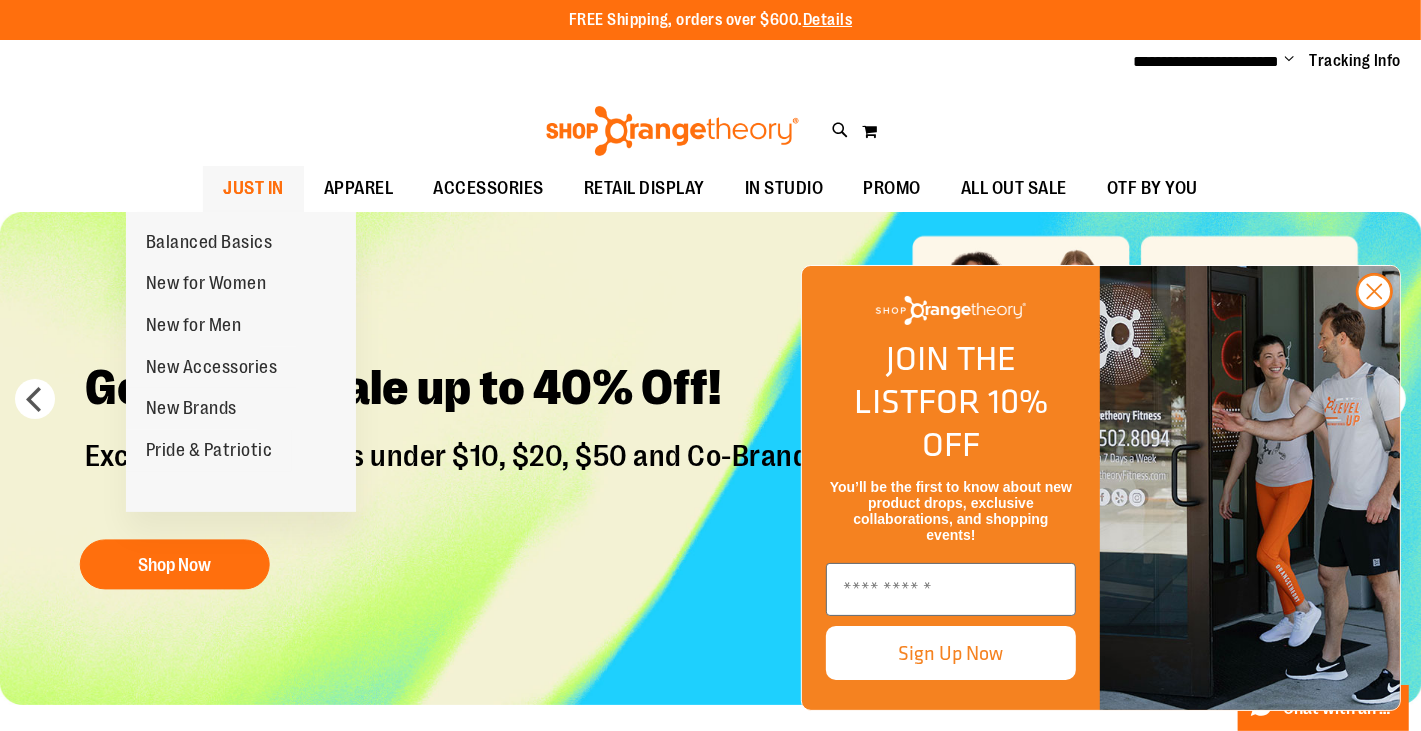 type on "**********" 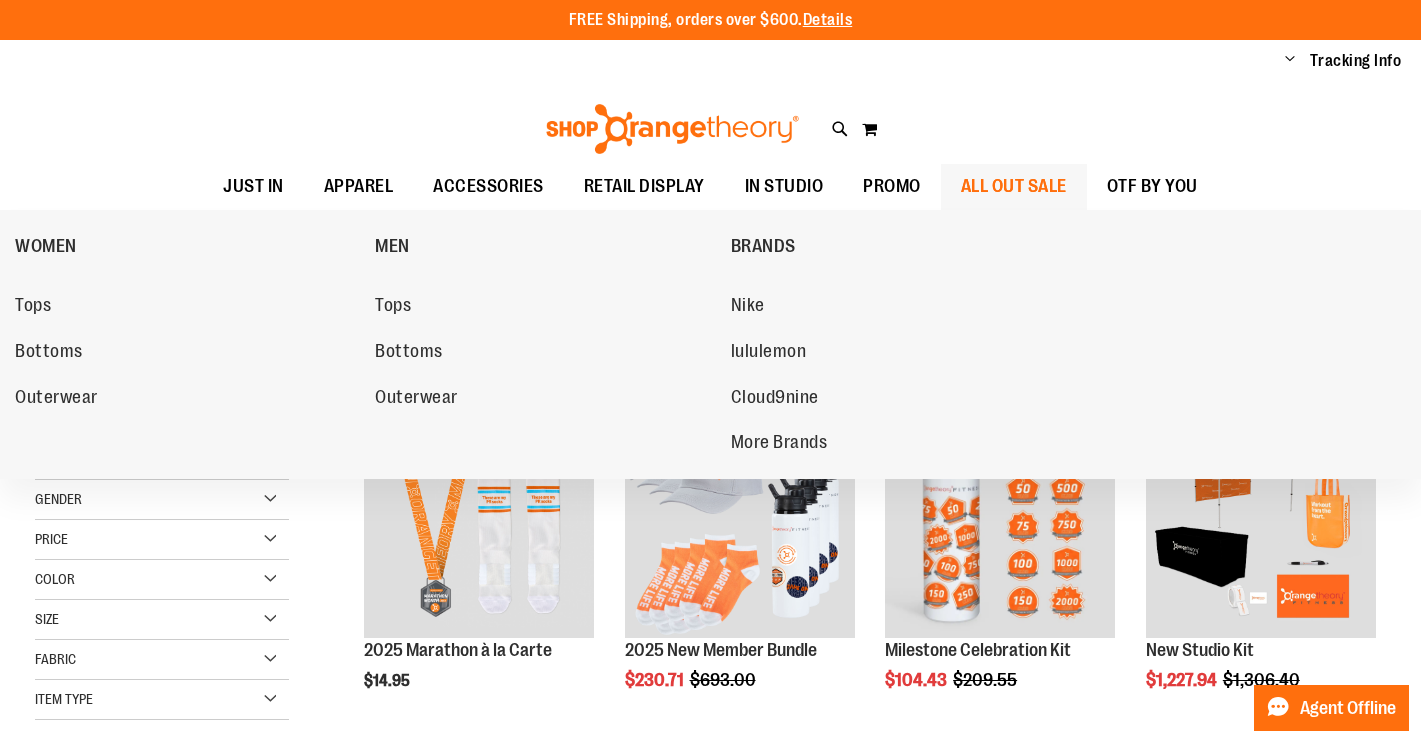 scroll, scrollTop: 0, scrollLeft: 0, axis: both 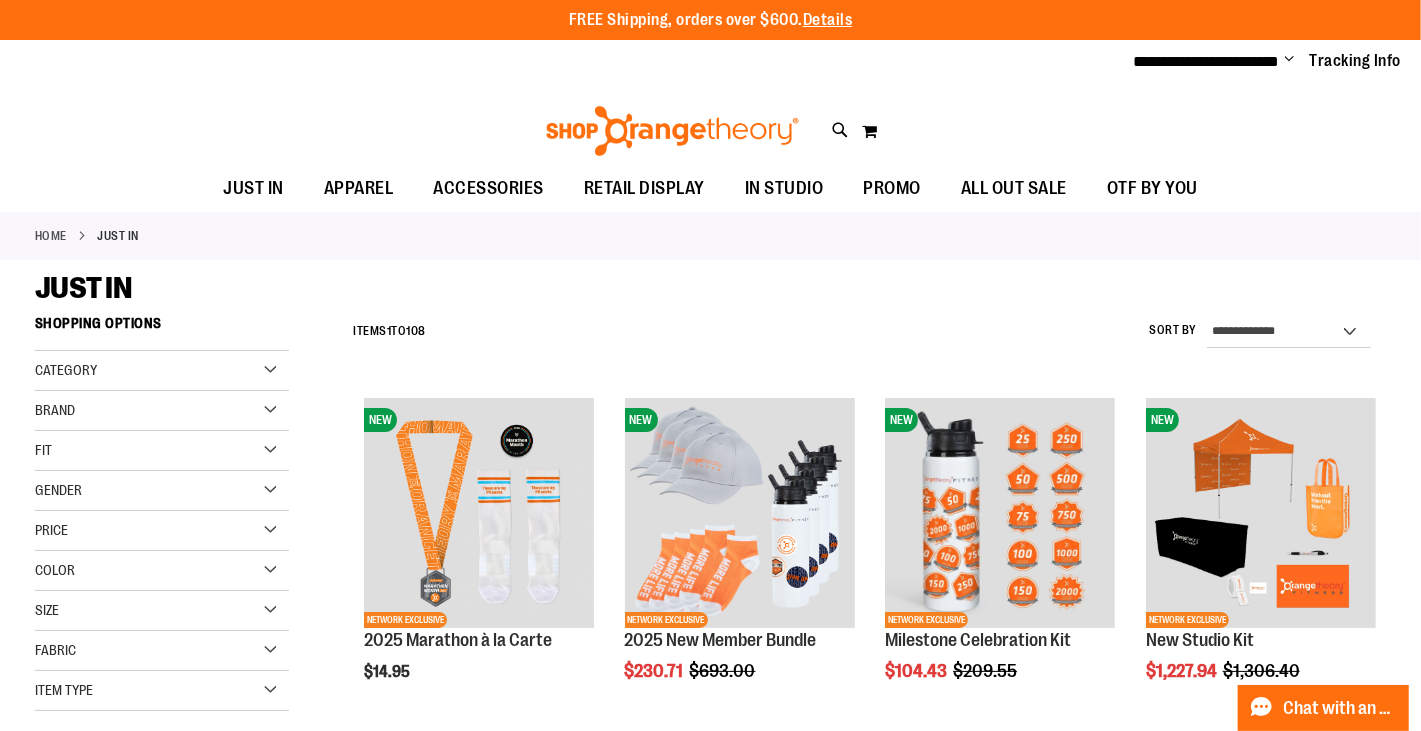 type on "**********" 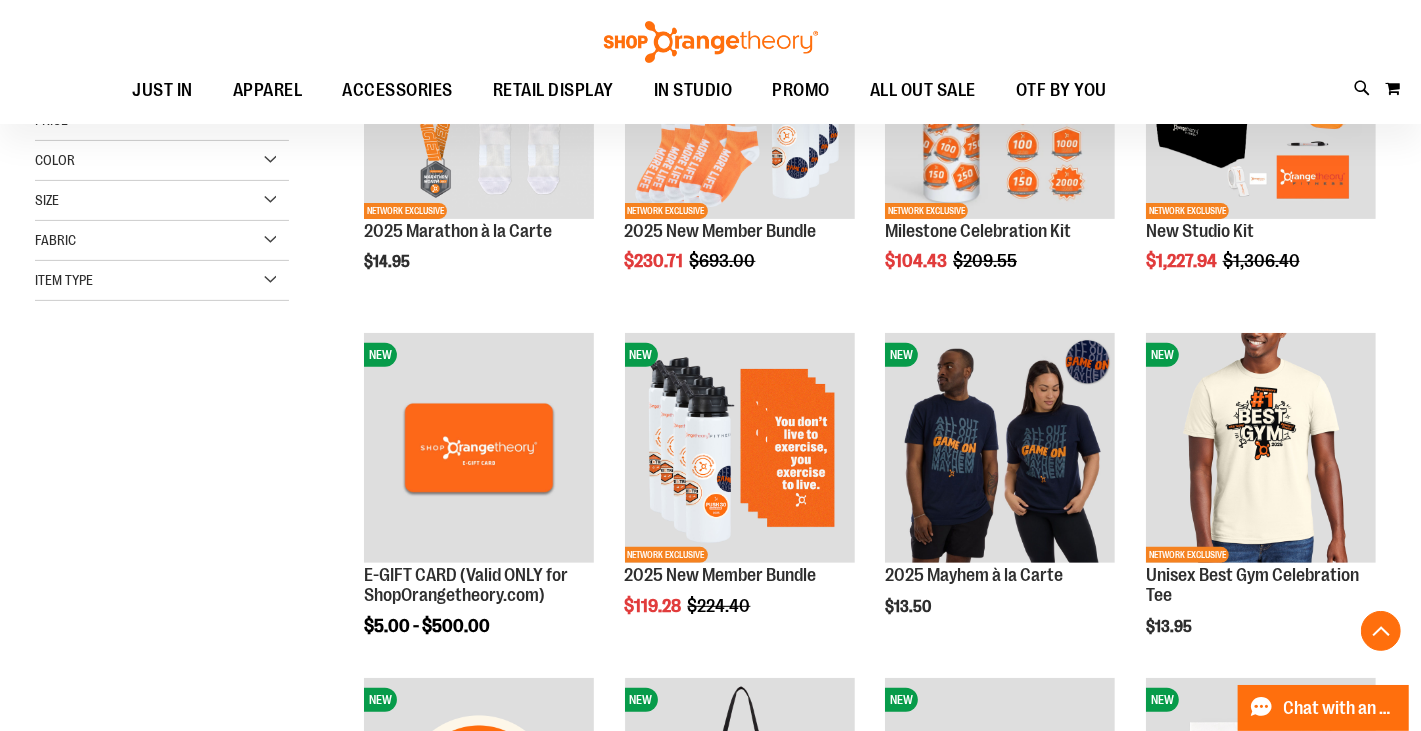 scroll, scrollTop: 483, scrollLeft: 0, axis: vertical 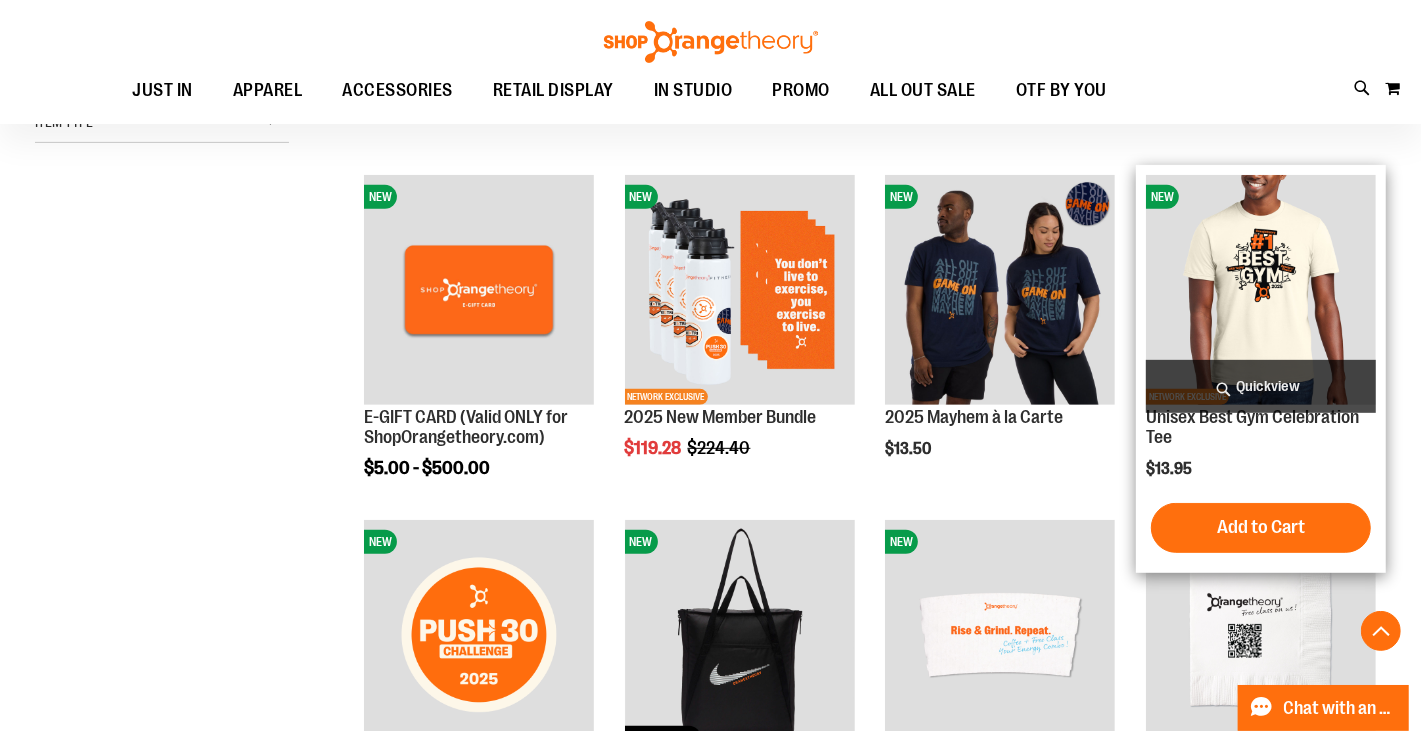 click at bounding box center [1261, 290] 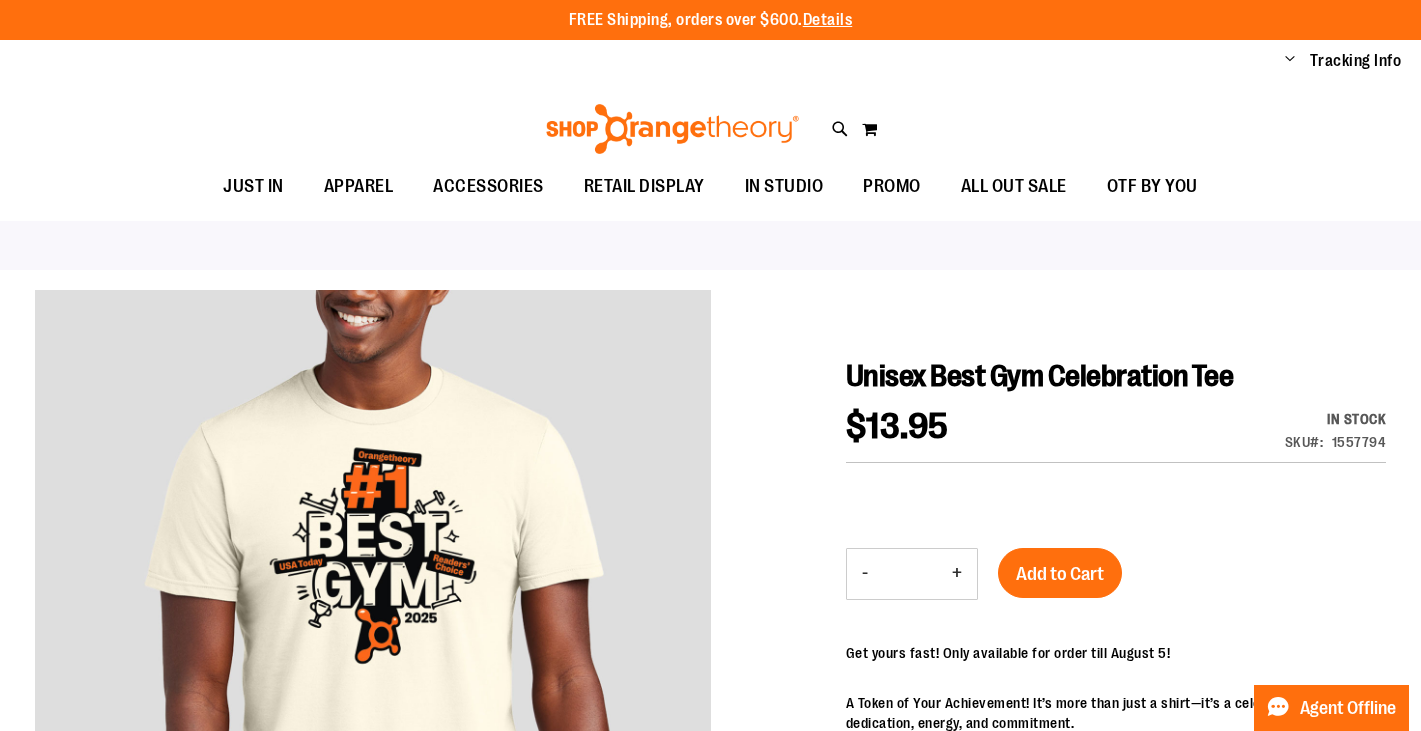 scroll, scrollTop: 0, scrollLeft: 0, axis: both 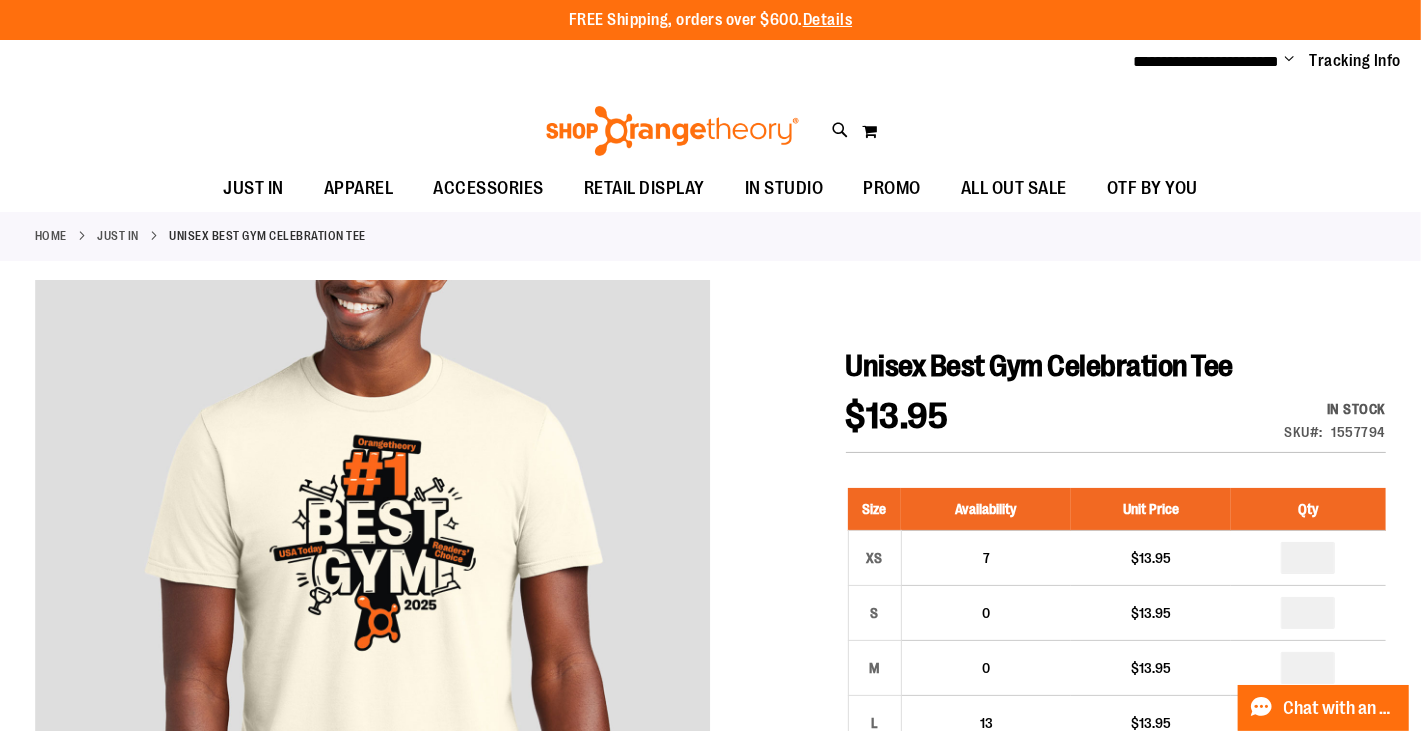 type on "**********" 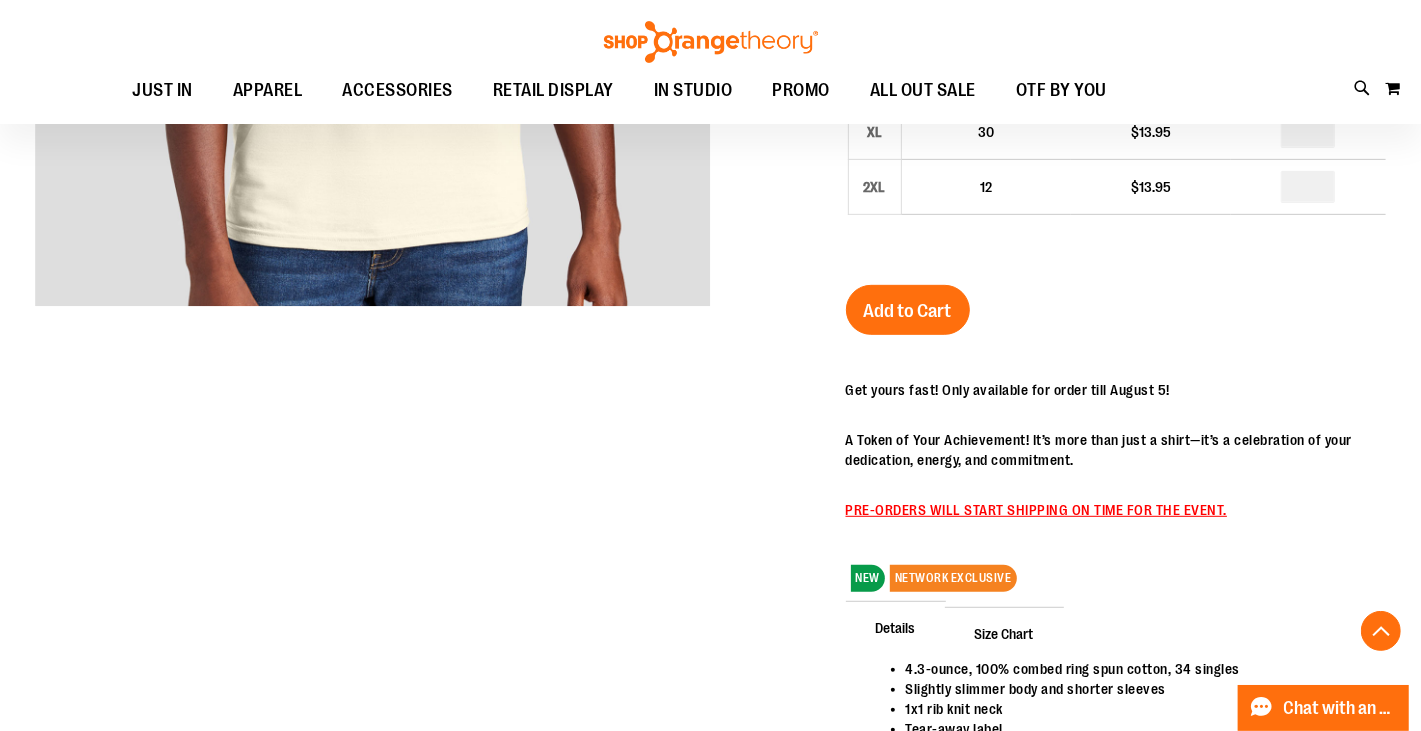 scroll, scrollTop: 668, scrollLeft: 0, axis: vertical 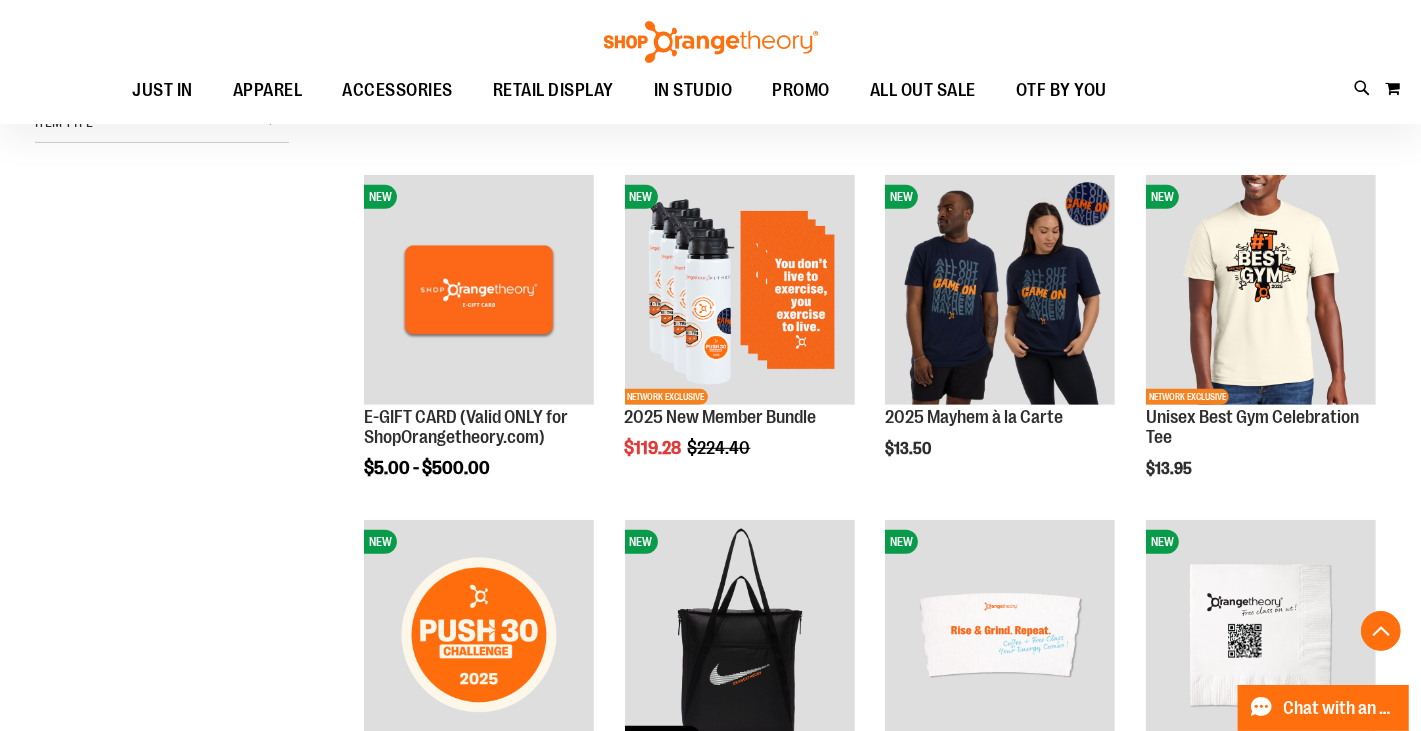 type on "**********" 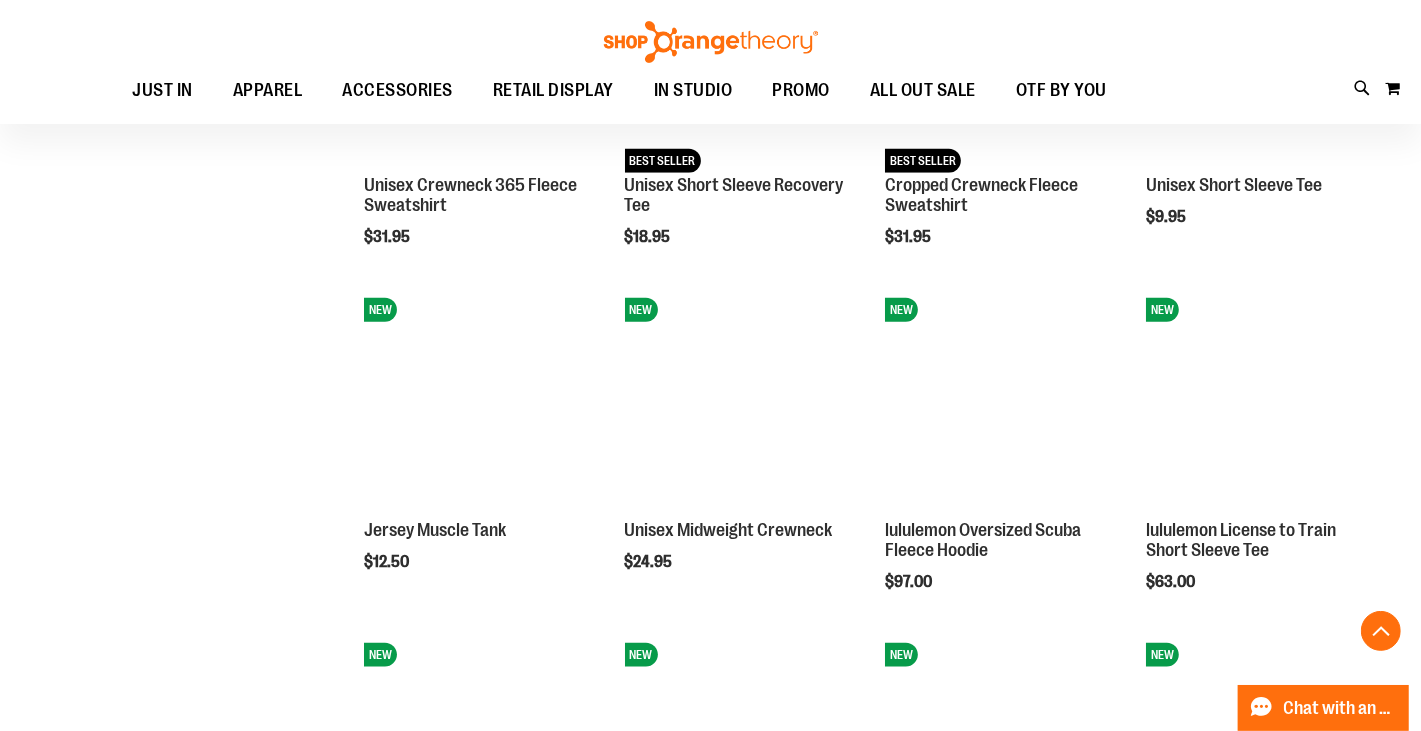 scroll, scrollTop: 1494, scrollLeft: 0, axis: vertical 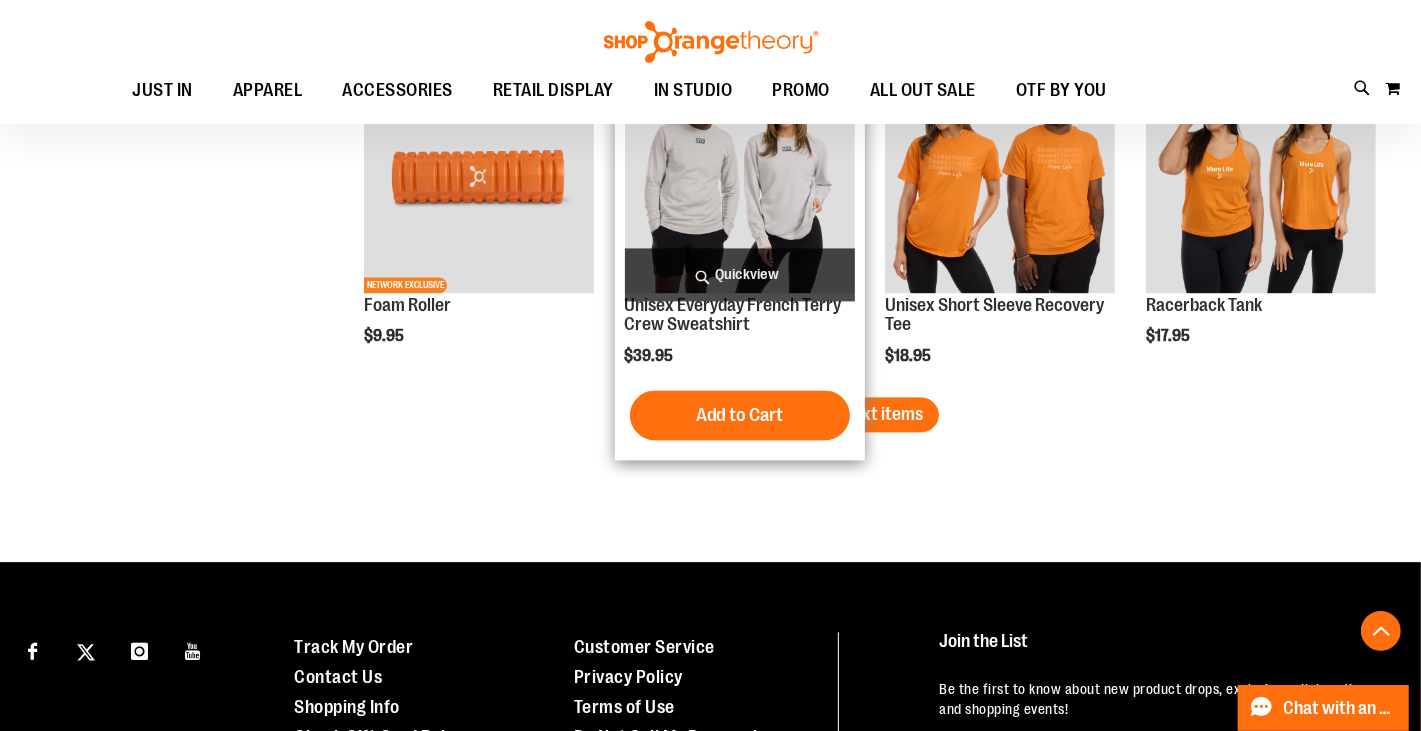 click on "Load next items" at bounding box center (864, 414) 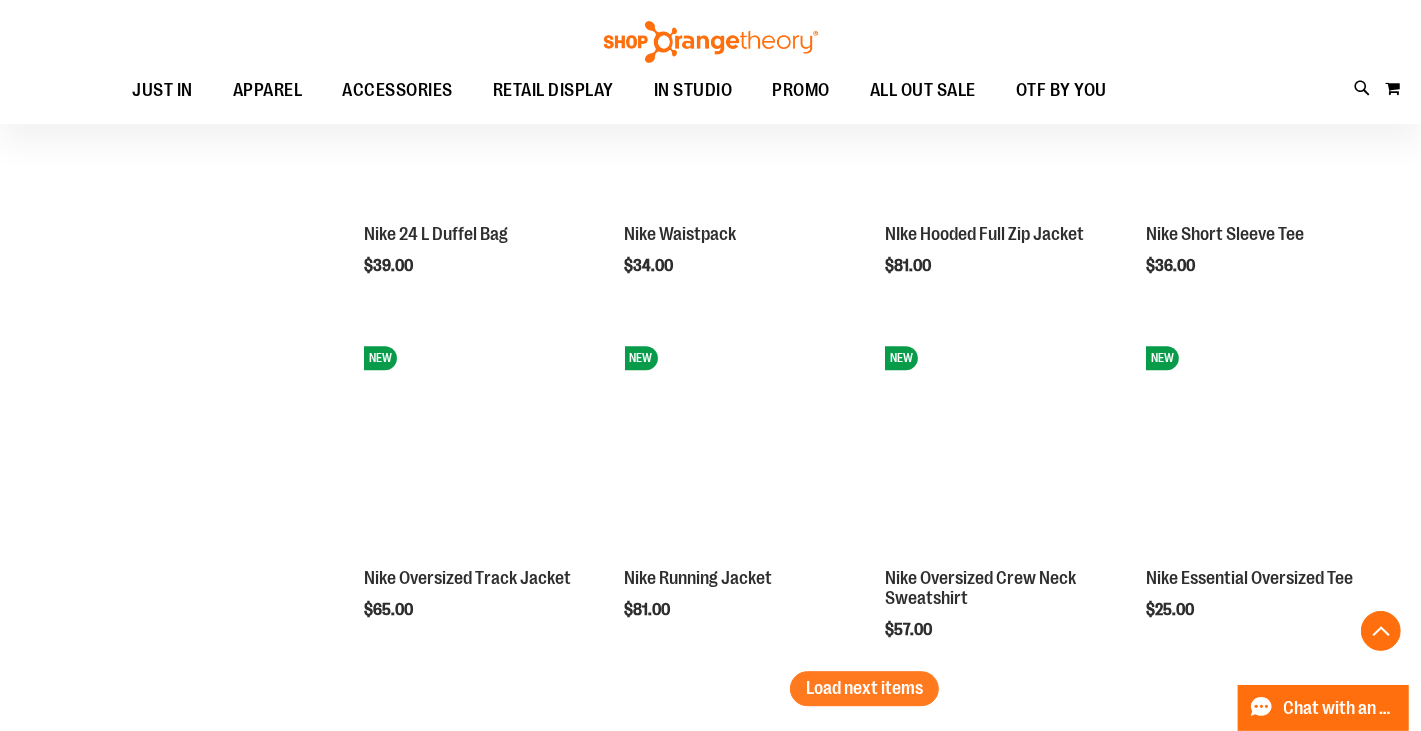 scroll, scrollTop: 3932, scrollLeft: 0, axis: vertical 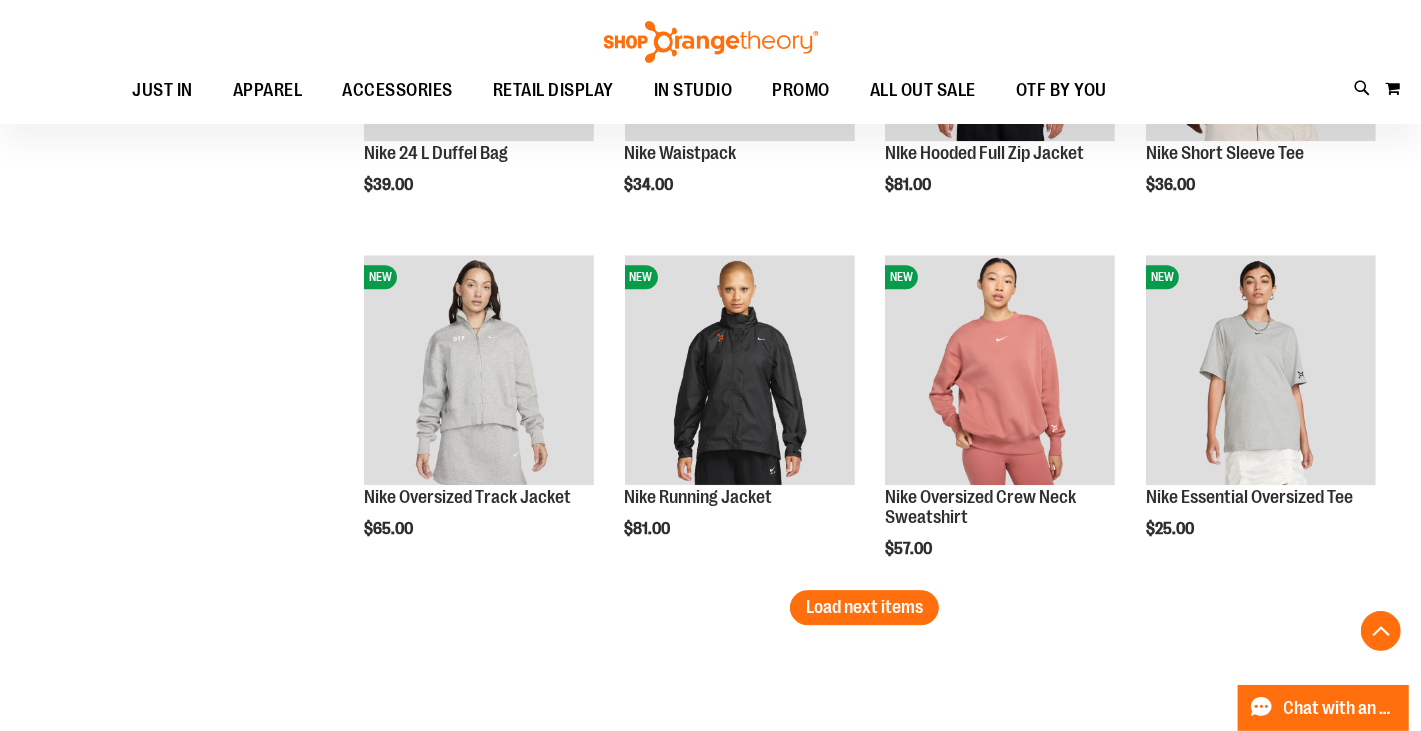 click on "NEW NETWORK EXCLUSIVE
2025 Marathon à la Carte
$14.95
Quickview" at bounding box center [864, -1461] 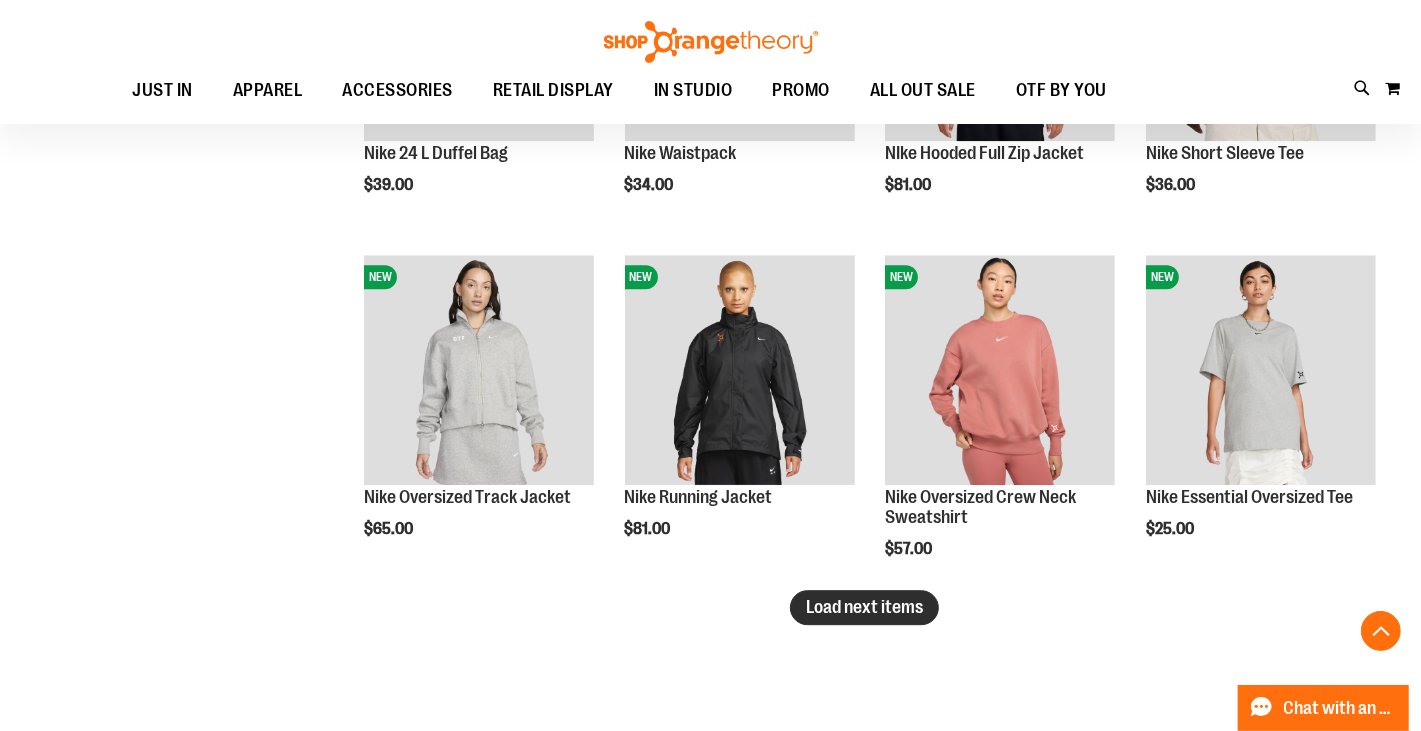click on "Load next items" at bounding box center [864, 607] 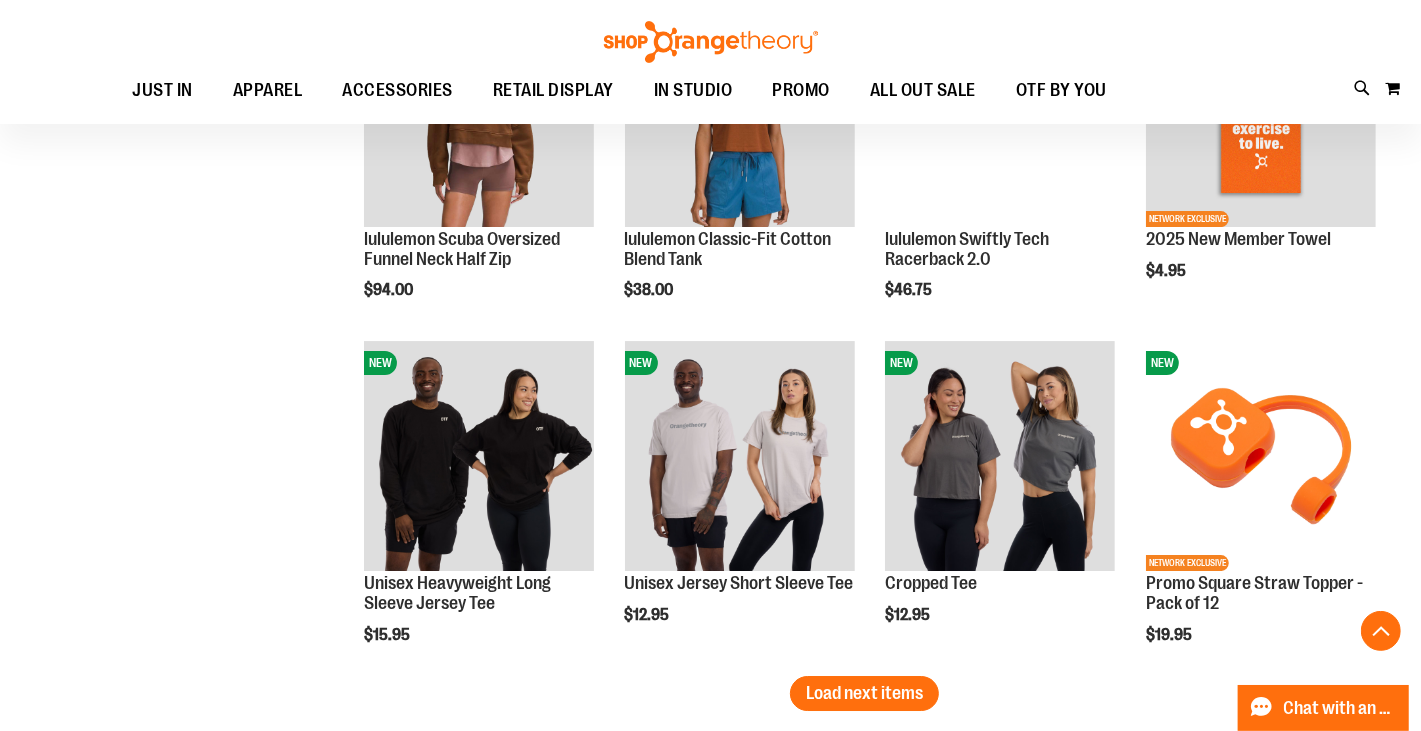 scroll, scrollTop: 4887, scrollLeft: 0, axis: vertical 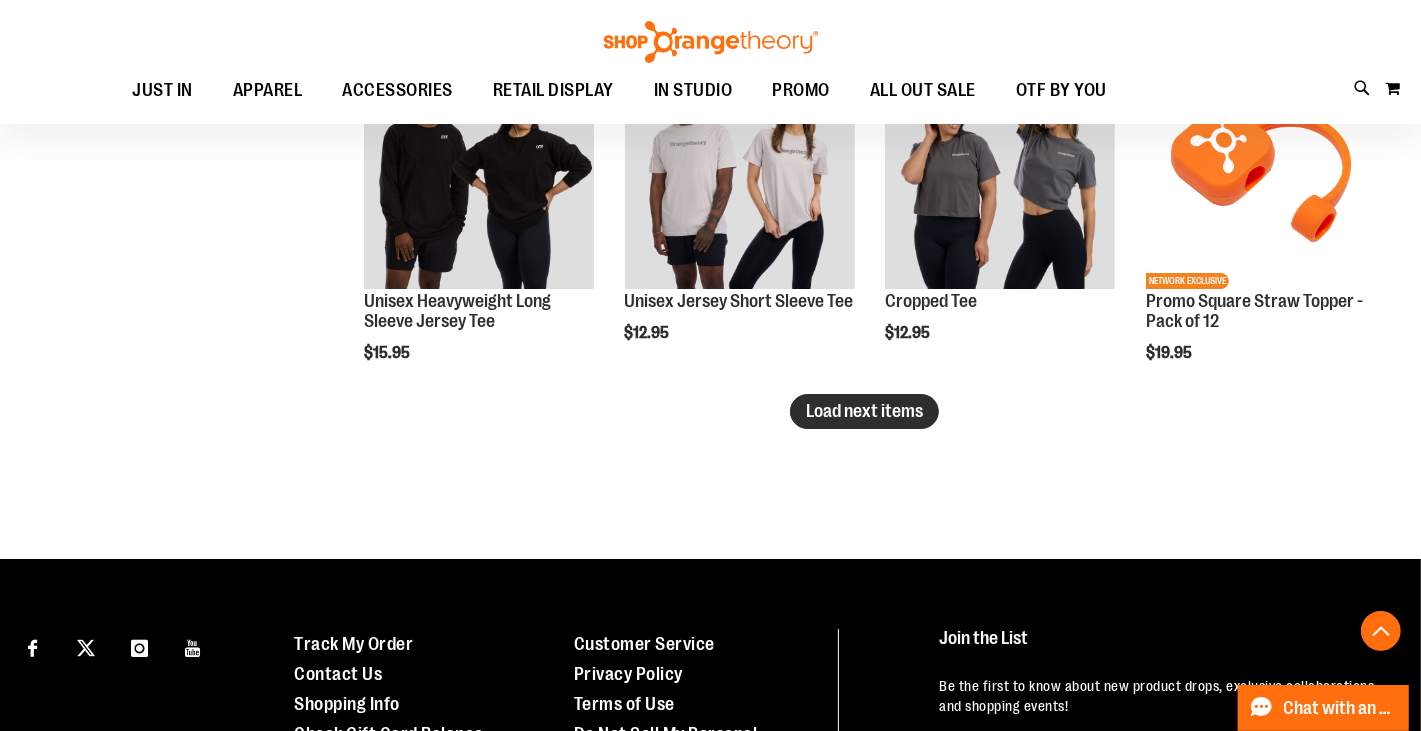 click on "Load next items" at bounding box center (864, 411) 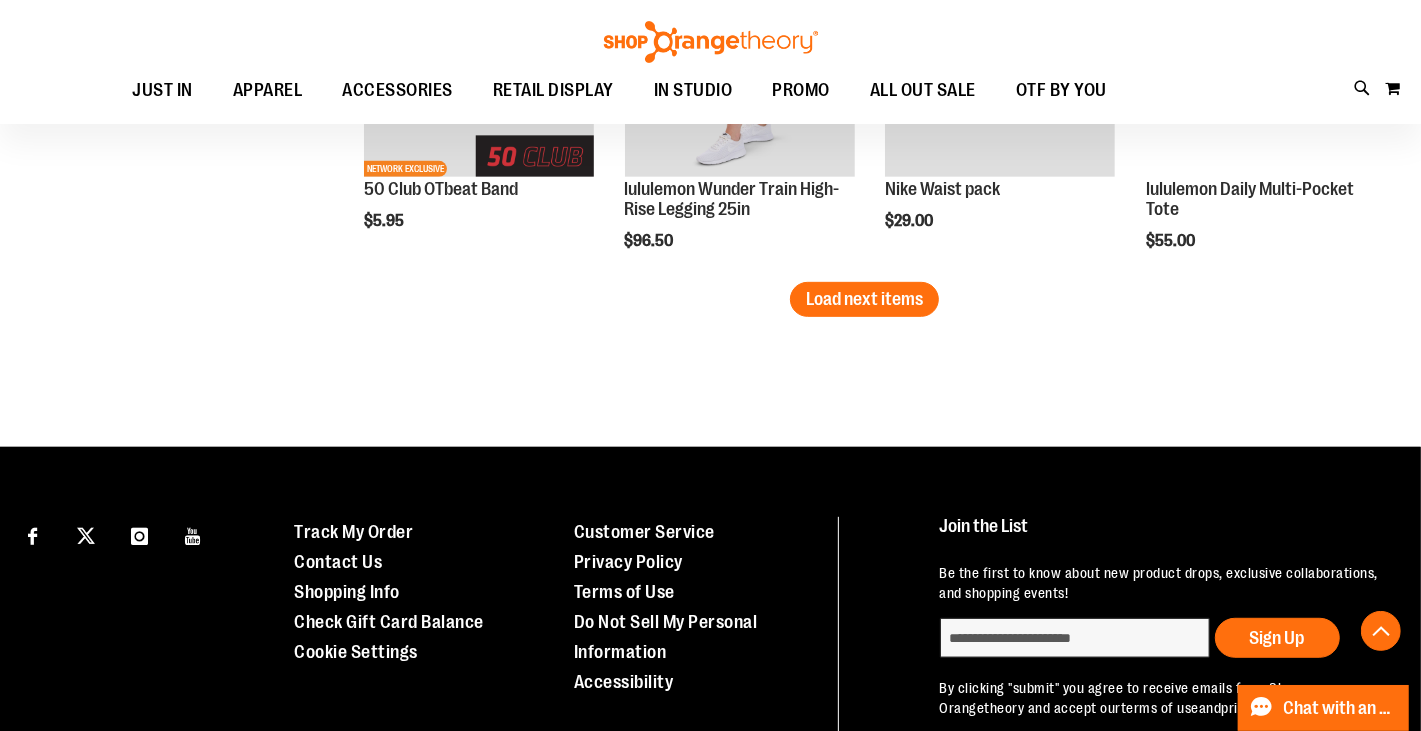 scroll, scrollTop: 6347, scrollLeft: 0, axis: vertical 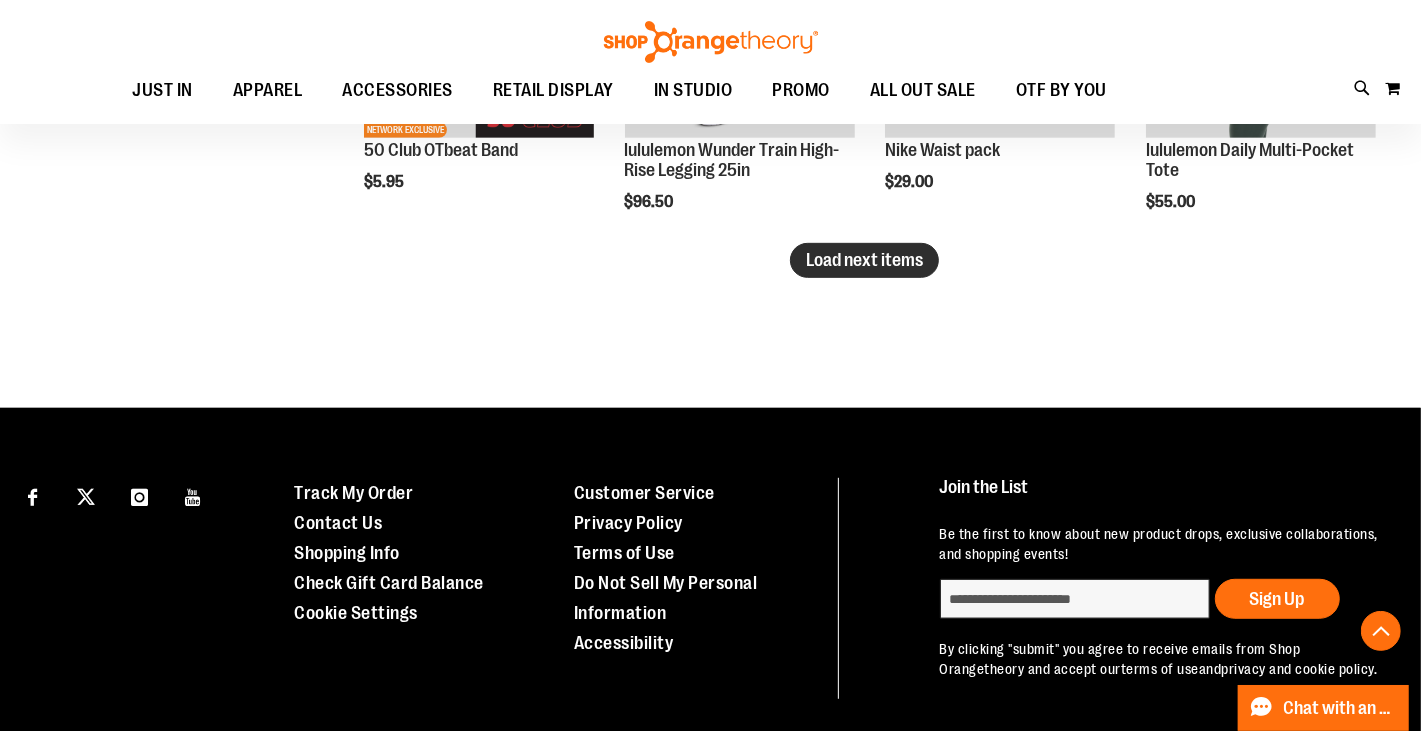 click on "Load next items" at bounding box center (864, 260) 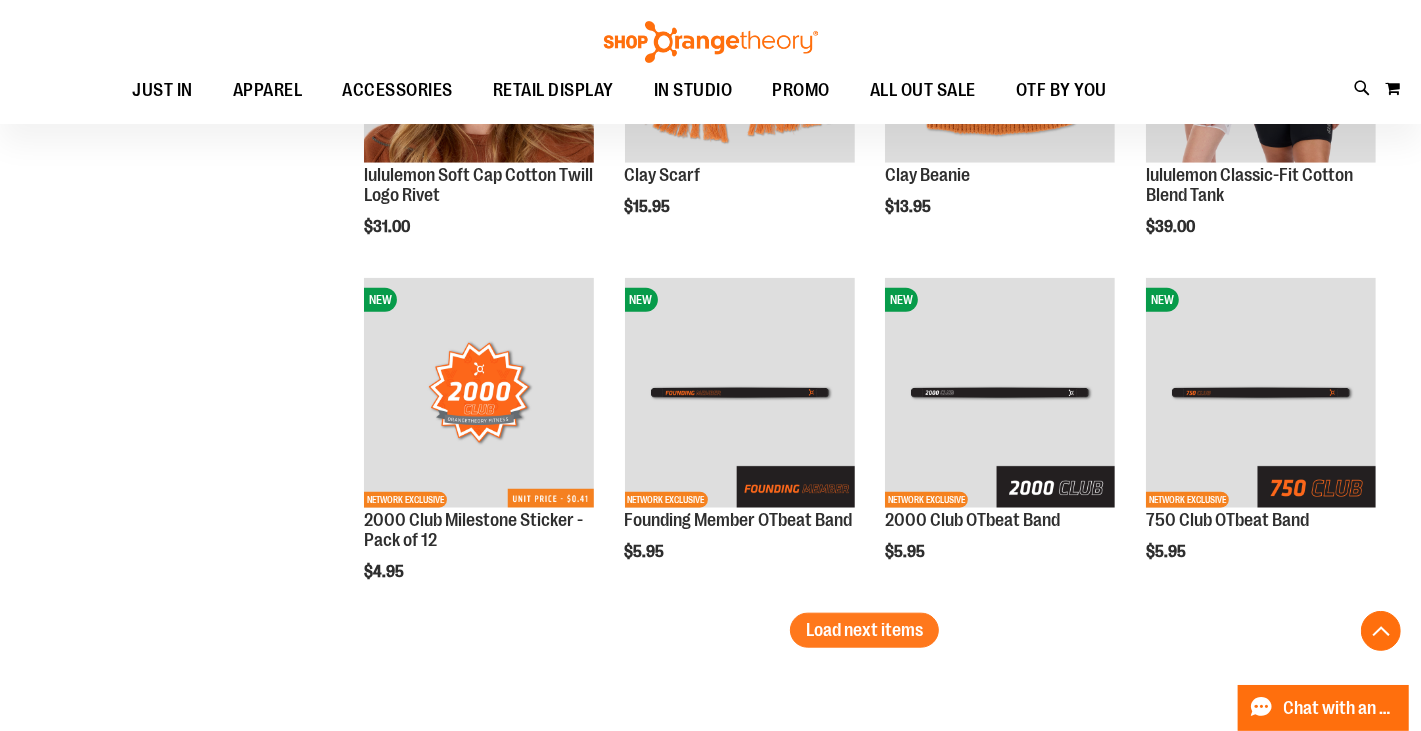 scroll, scrollTop: 7345, scrollLeft: 0, axis: vertical 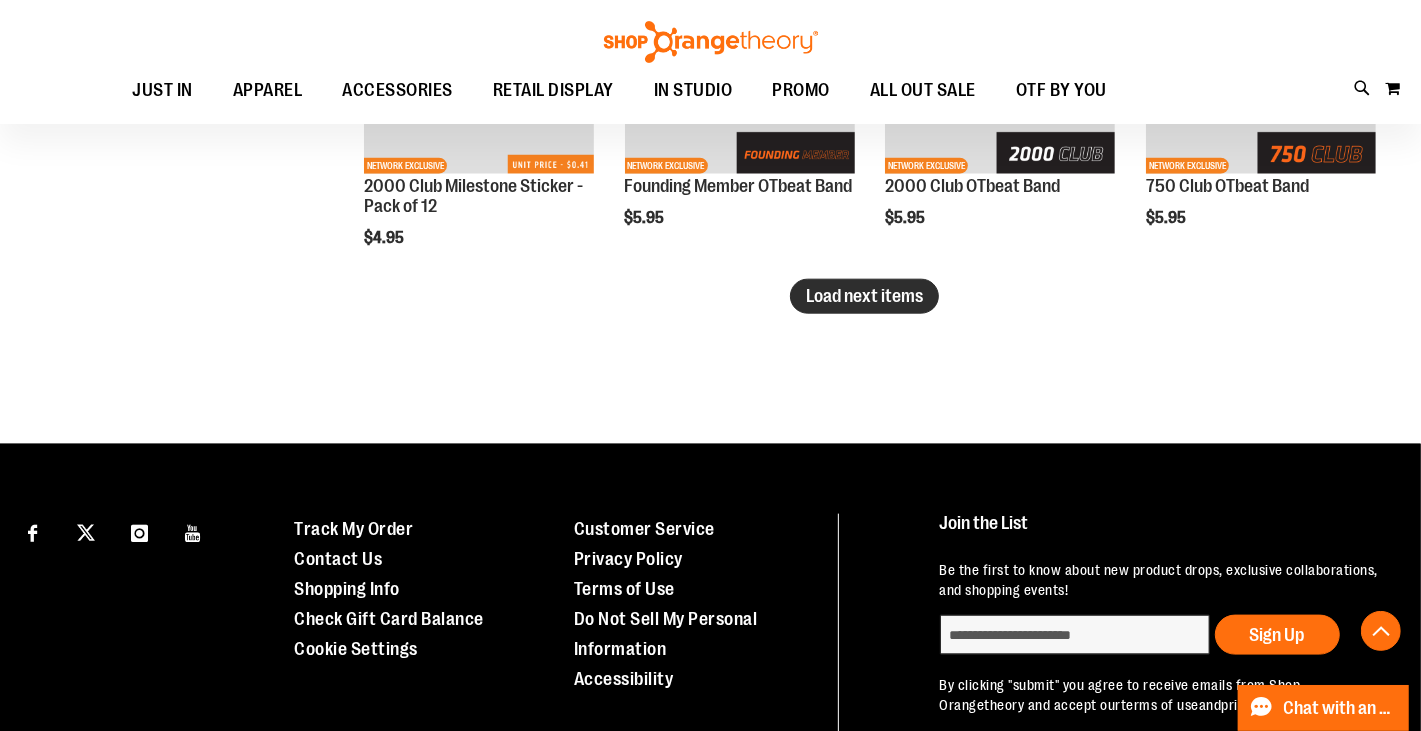 click on "Load next items" at bounding box center [864, 296] 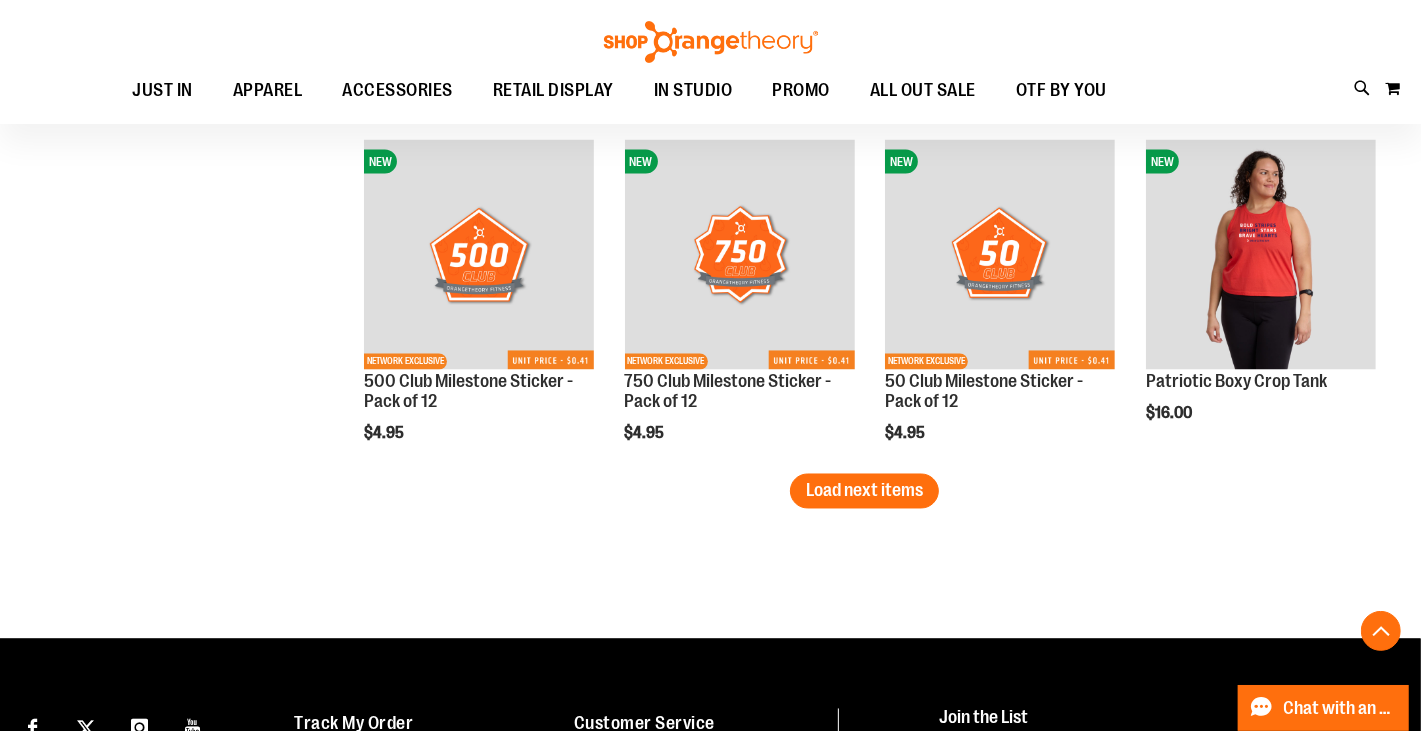 scroll, scrollTop: 8301, scrollLeft: 0, axis: vertical 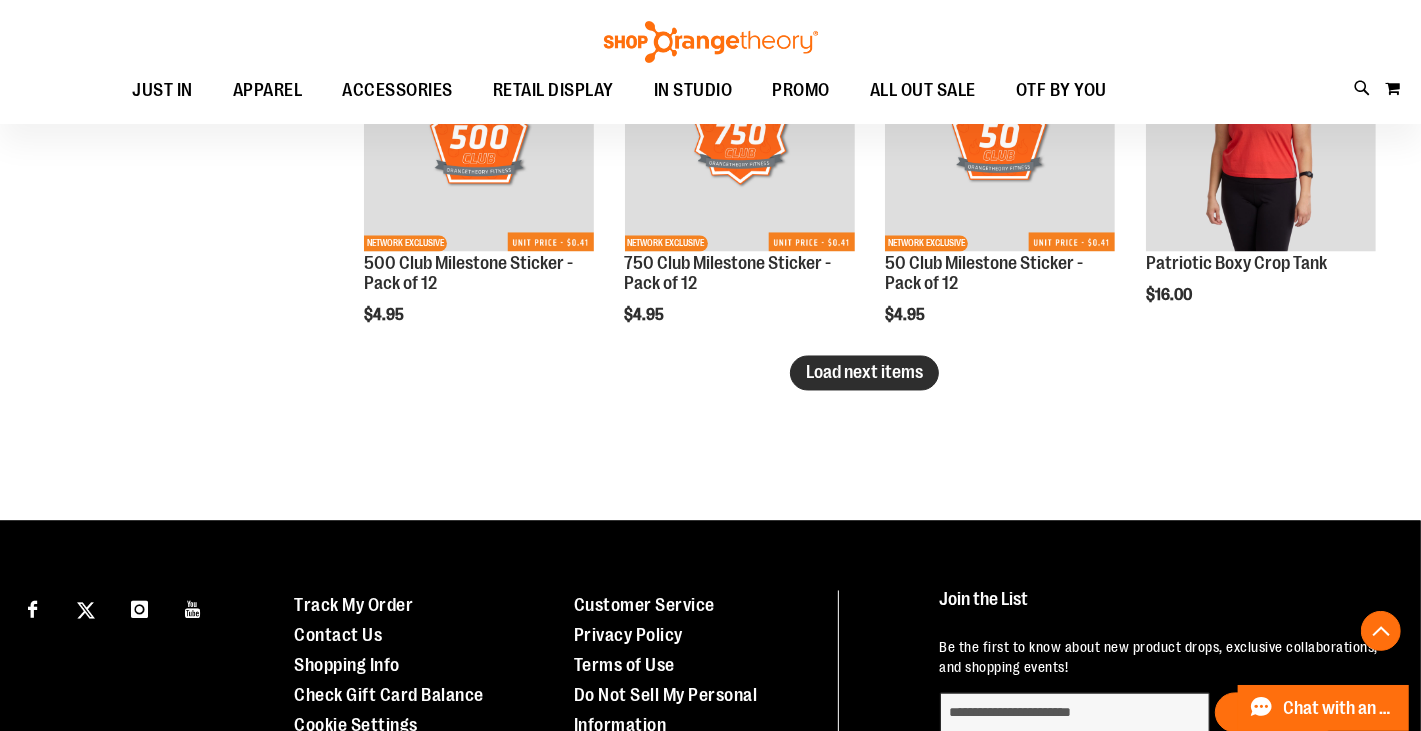 click on "Load next items" at bounding box center [864, 373] 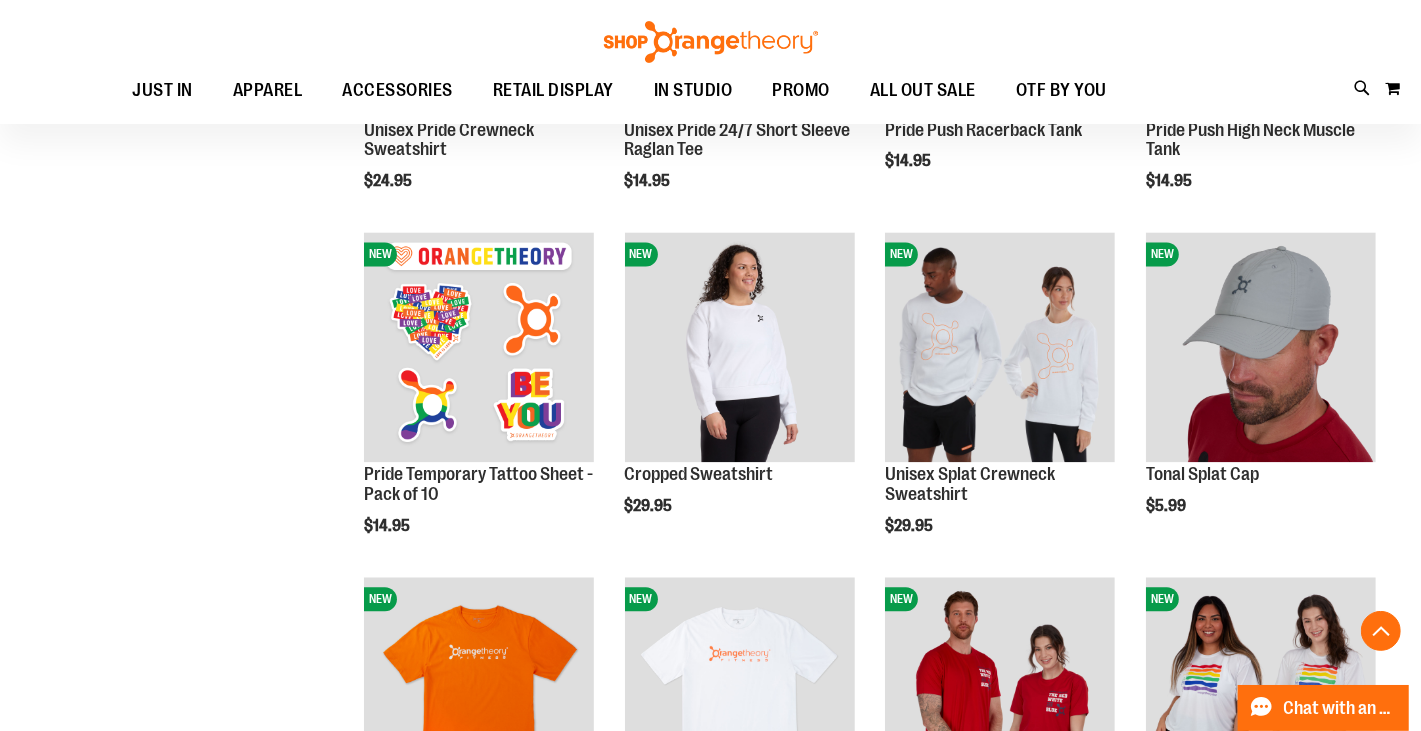 scroll, scrollTop: 8898, scrollLeft: 0, axis: vertical 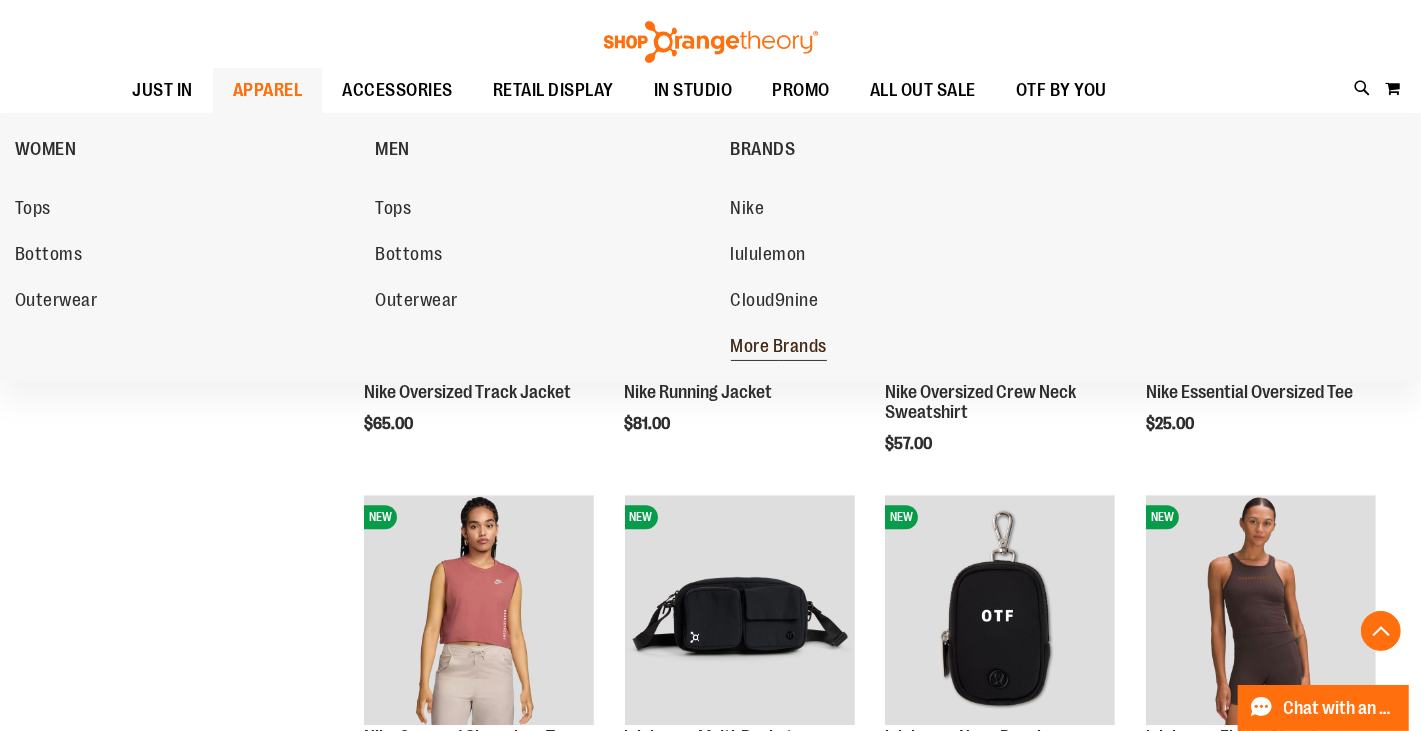 click on "More Brands" at bounding box center [779, 348] 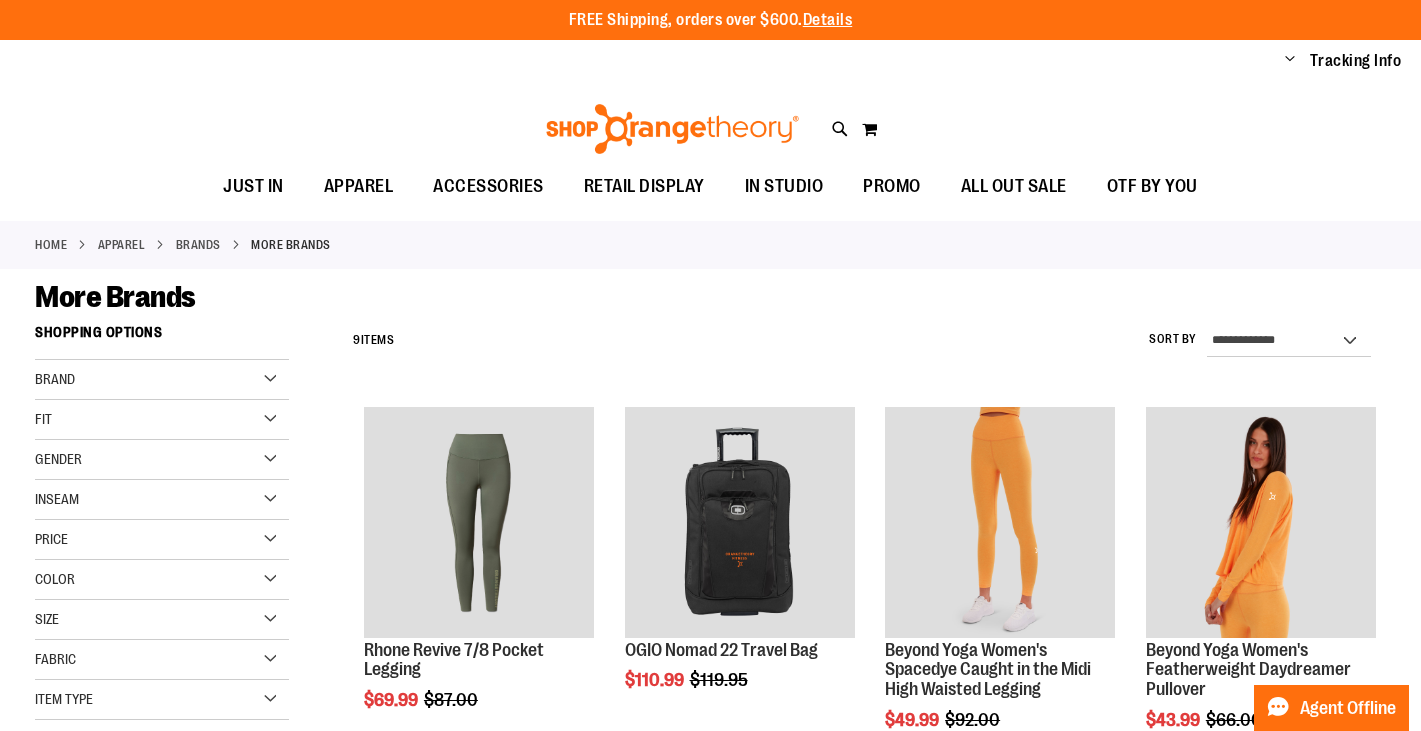 scroll, scrollTop: 0, scrollLeft: 0, axis: both 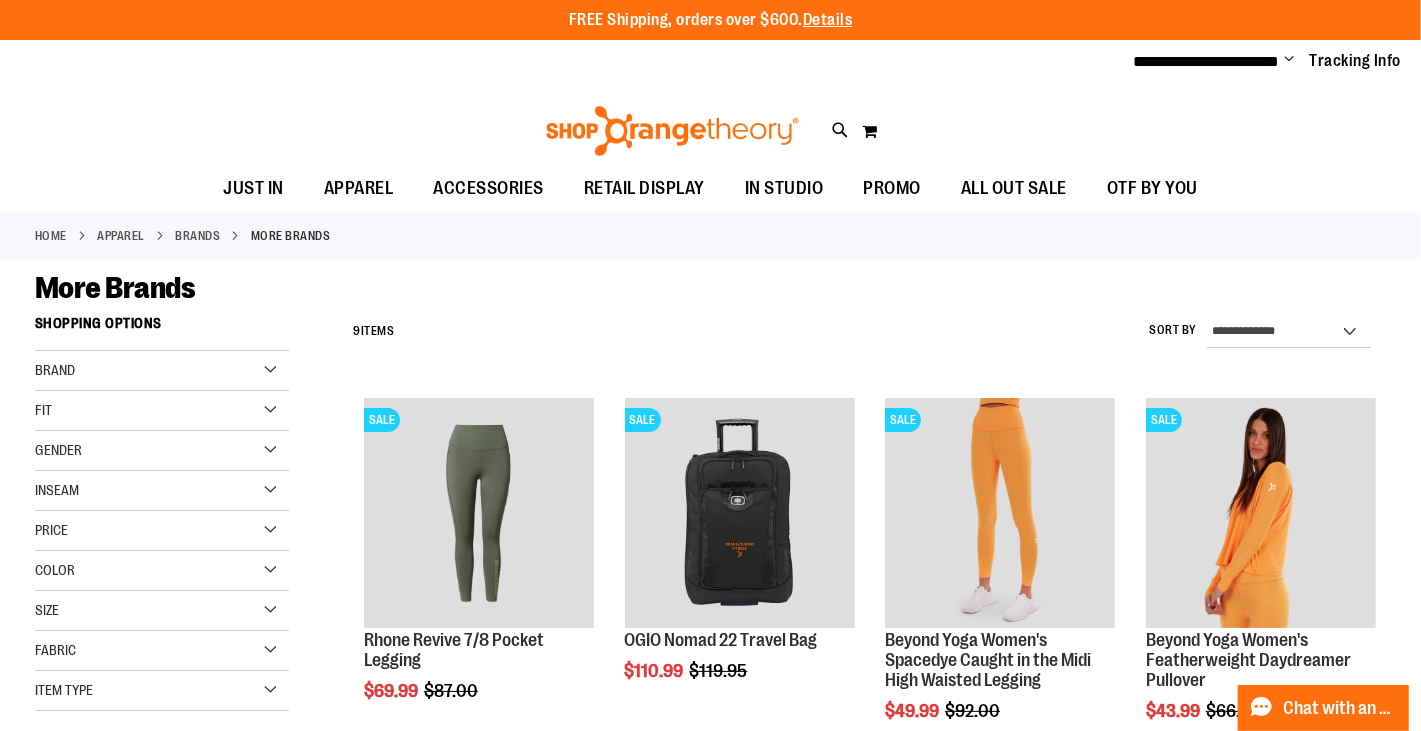 type on "**********" 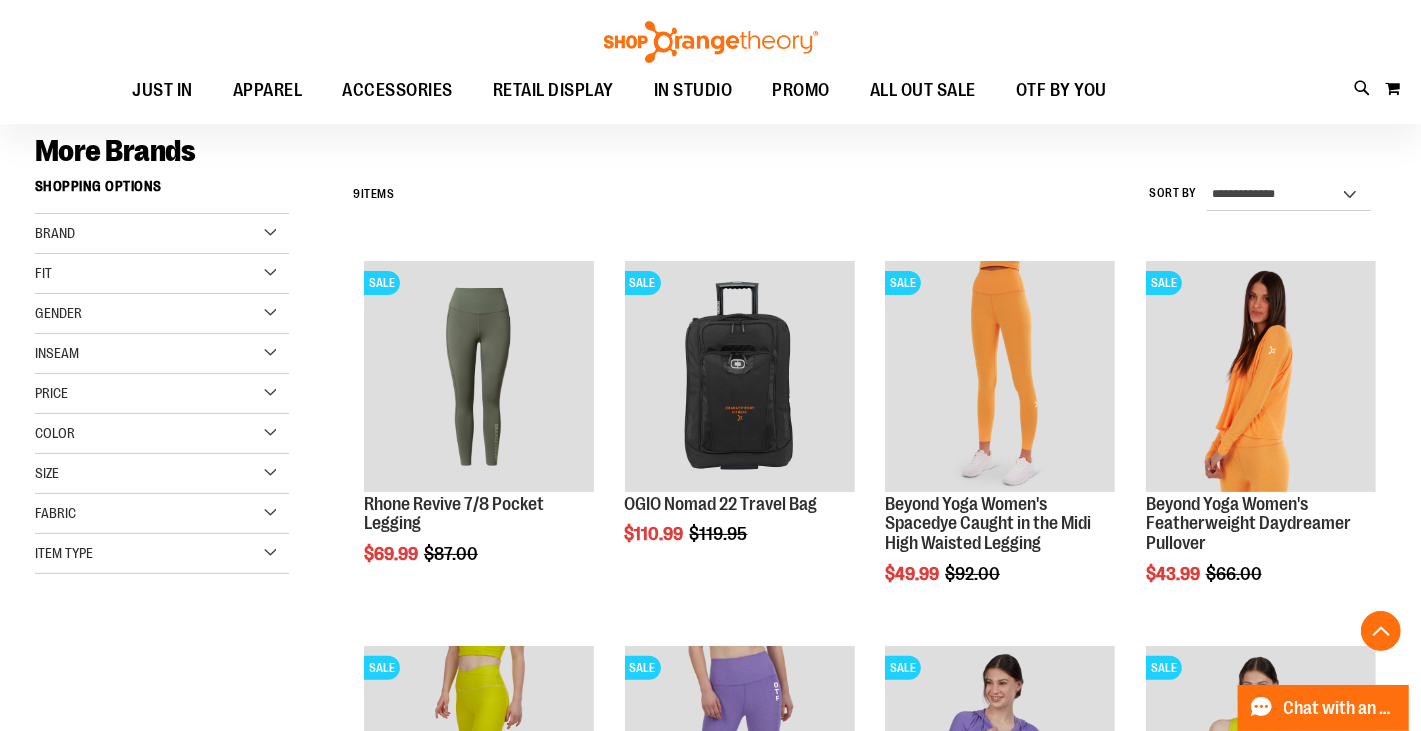scroll, scrollTop: 59, scrollLeft: 0, axis: vertical 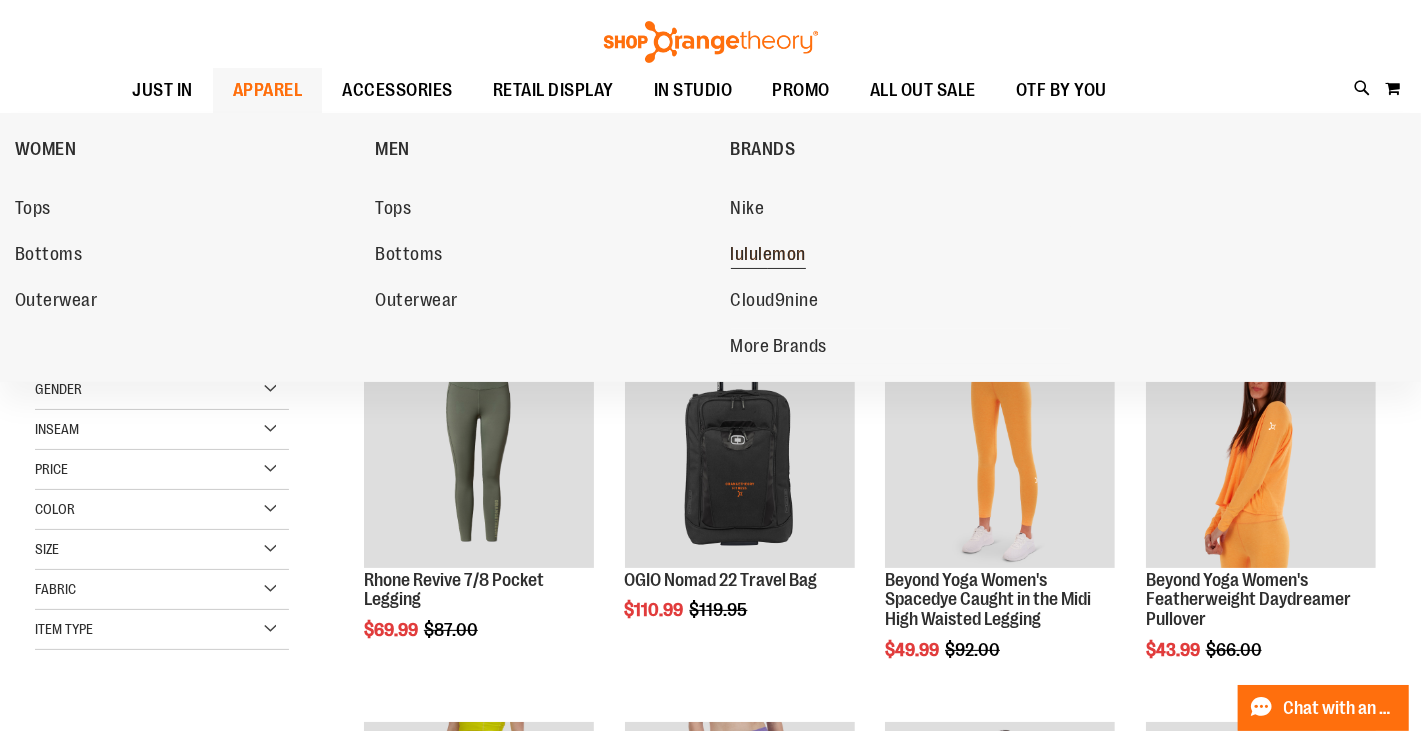 click on "lululemon" at bounding box center [769, 256] 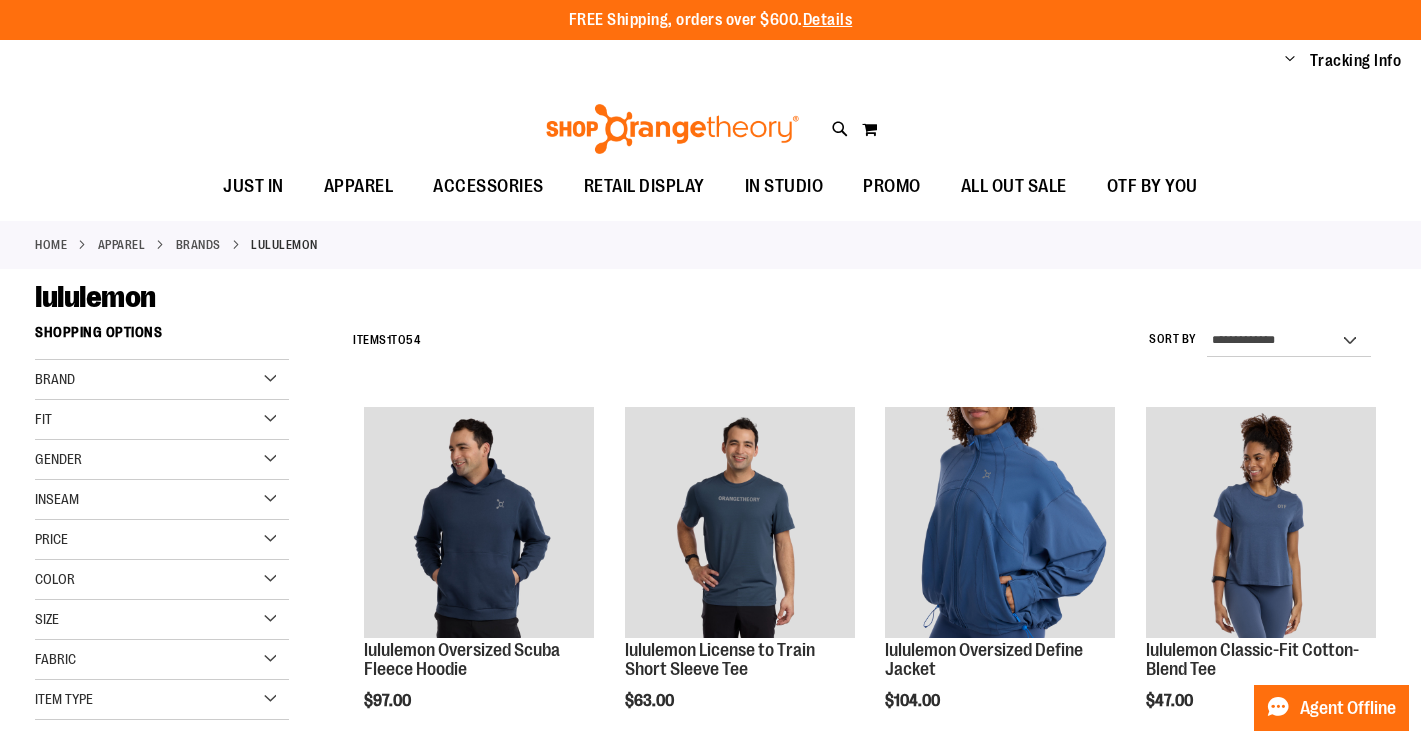 scroll, scrollTop: 0, scrollLeft: 0, axis: both 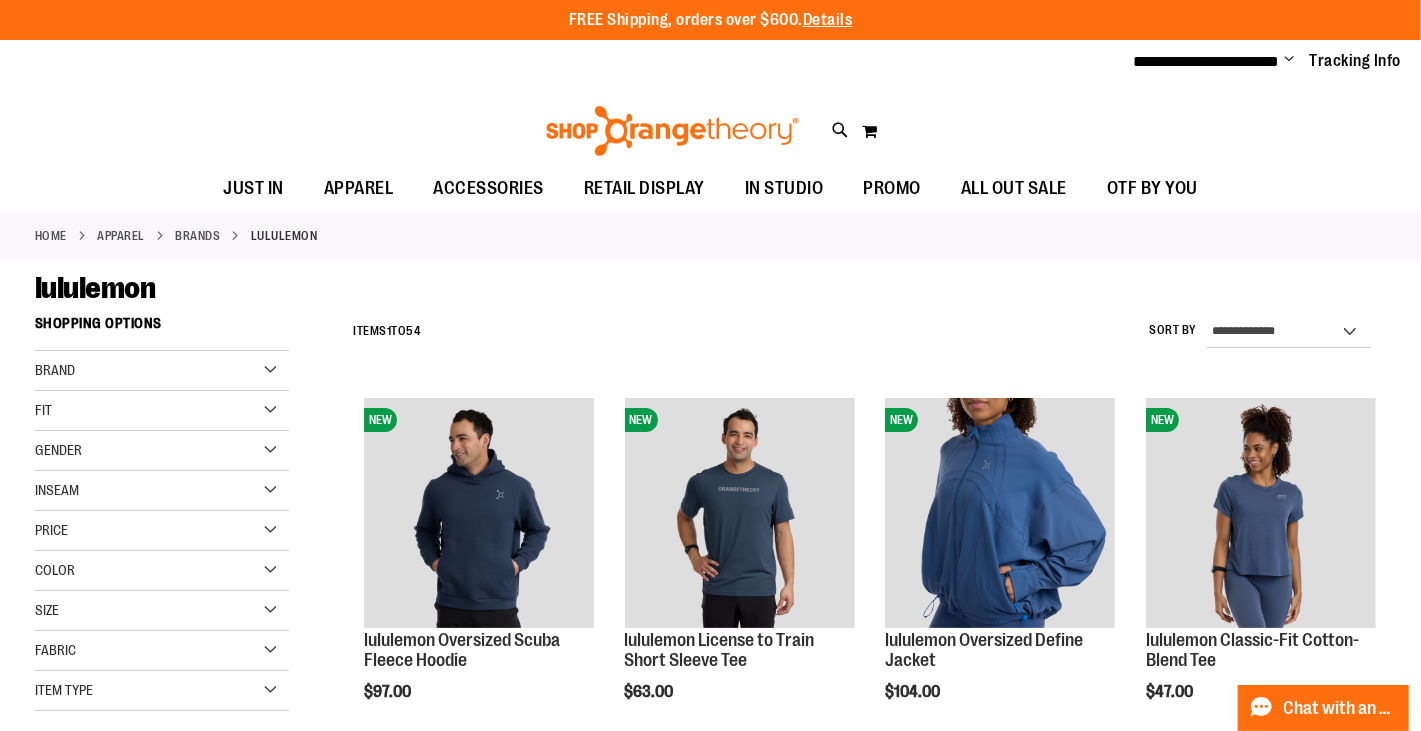 type on "**********" 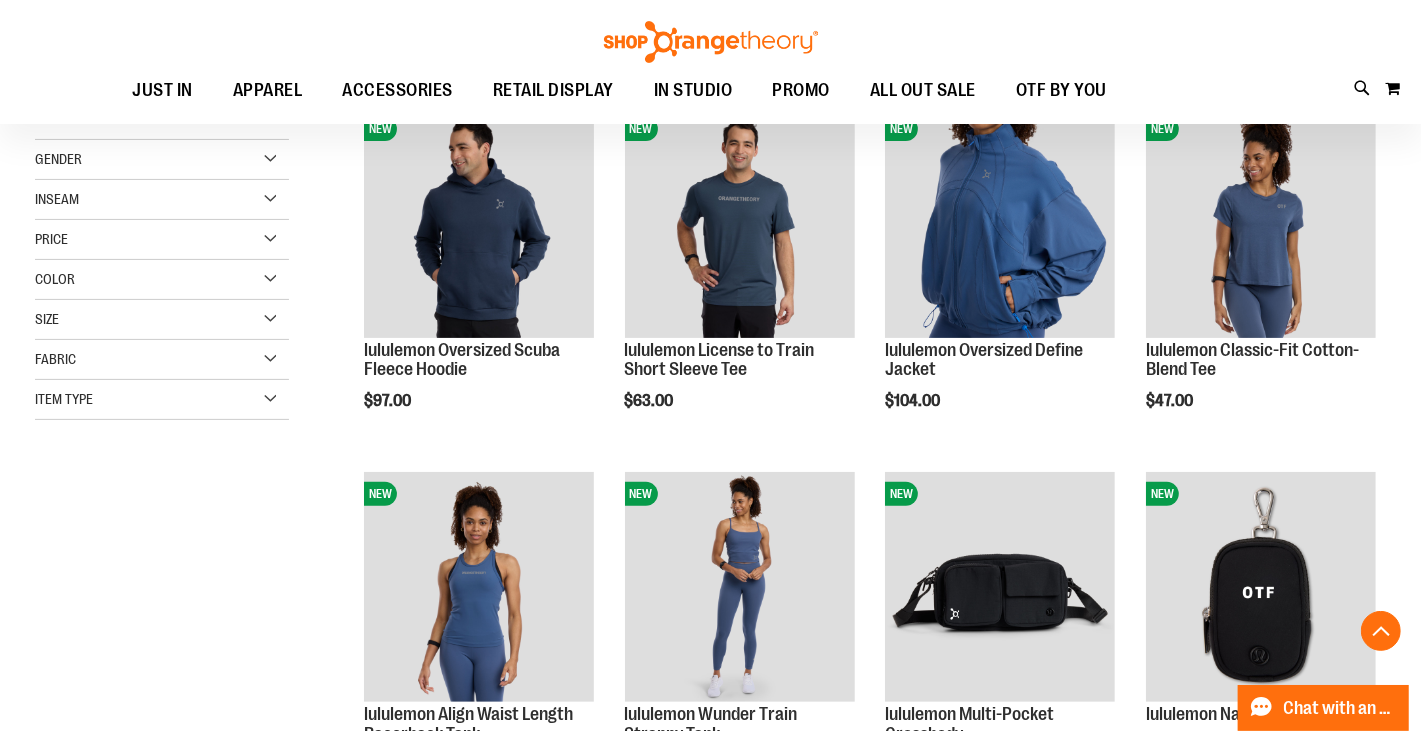 scroll, scrollTop: 322, scrollLeft: 0, axis: vertical 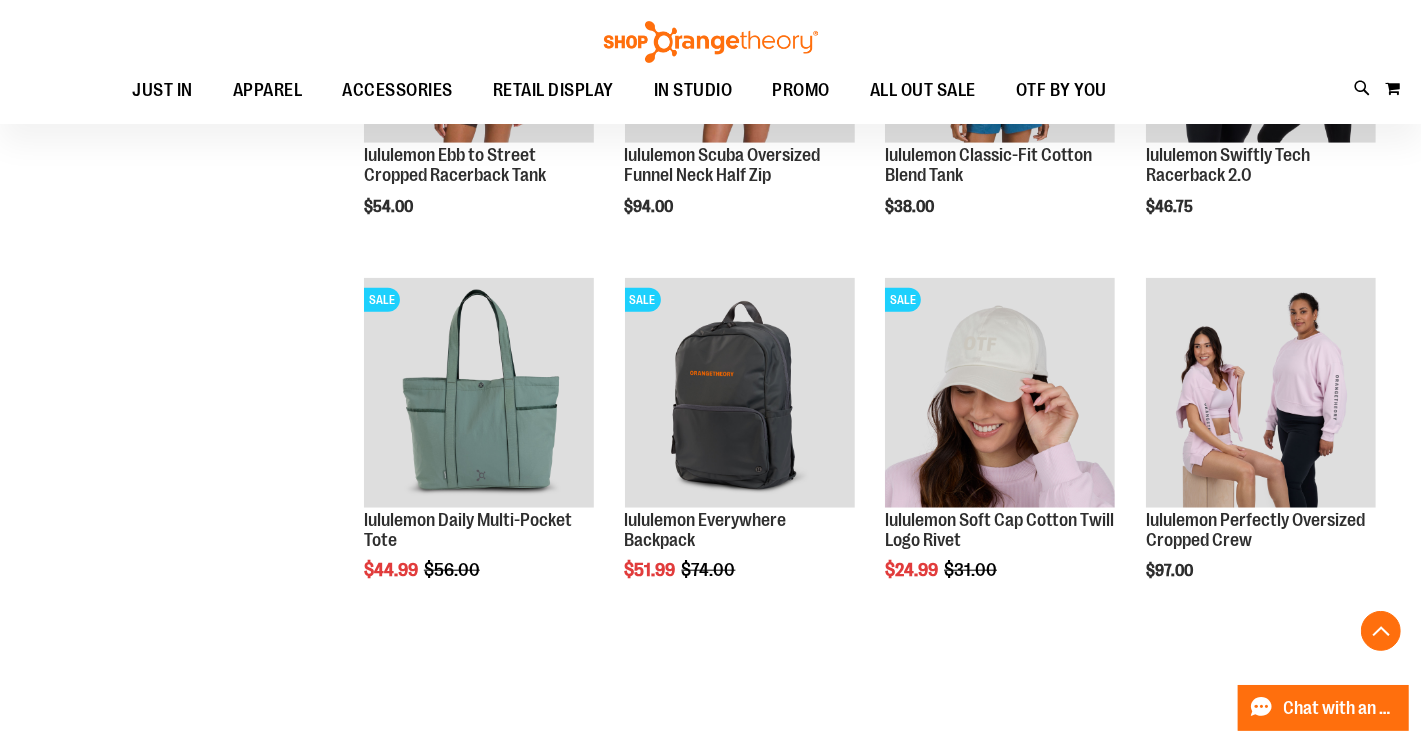 drag, startPoint x: 1429, startPoint y: 75, endPoint x: 1406, endPoint y: 429, distance: 354.7464 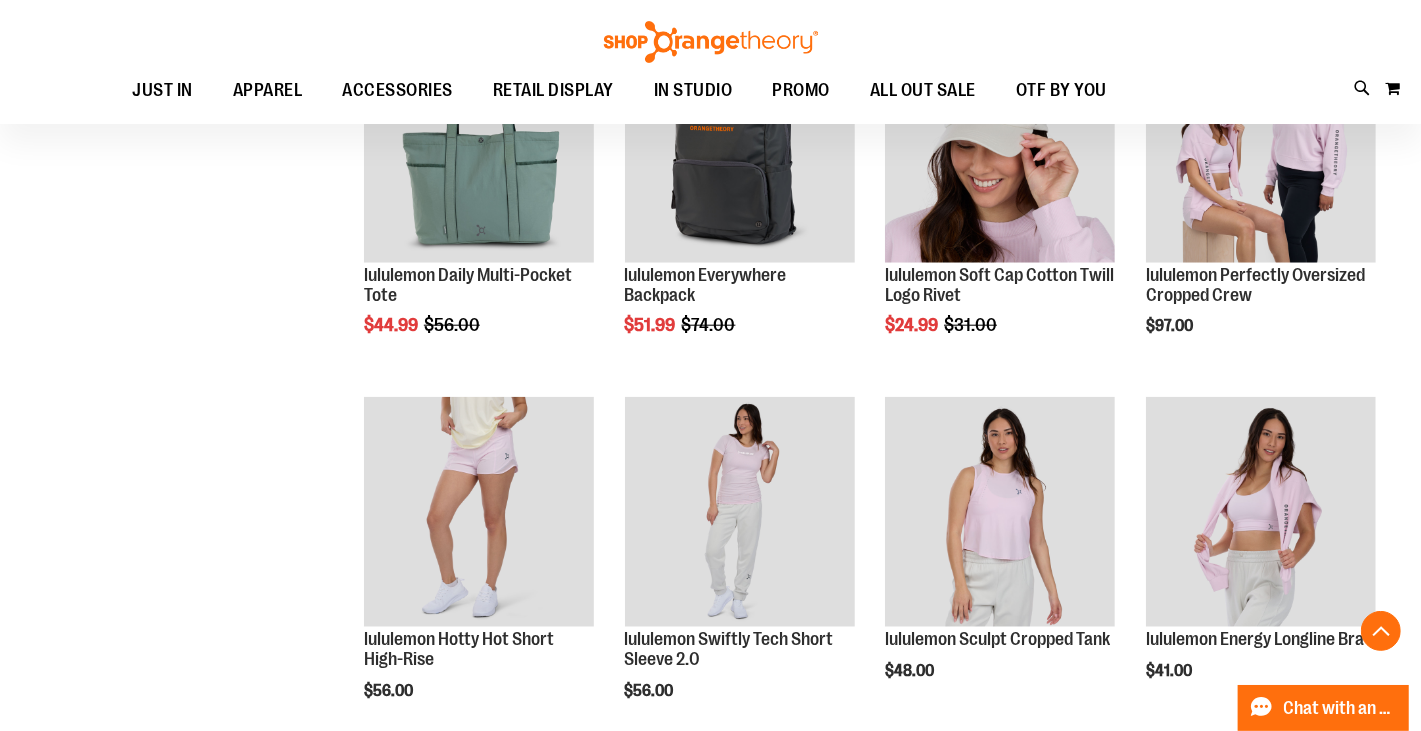 scroll, scrollTop: 1460, scrollLeft: 0, axis: vertical 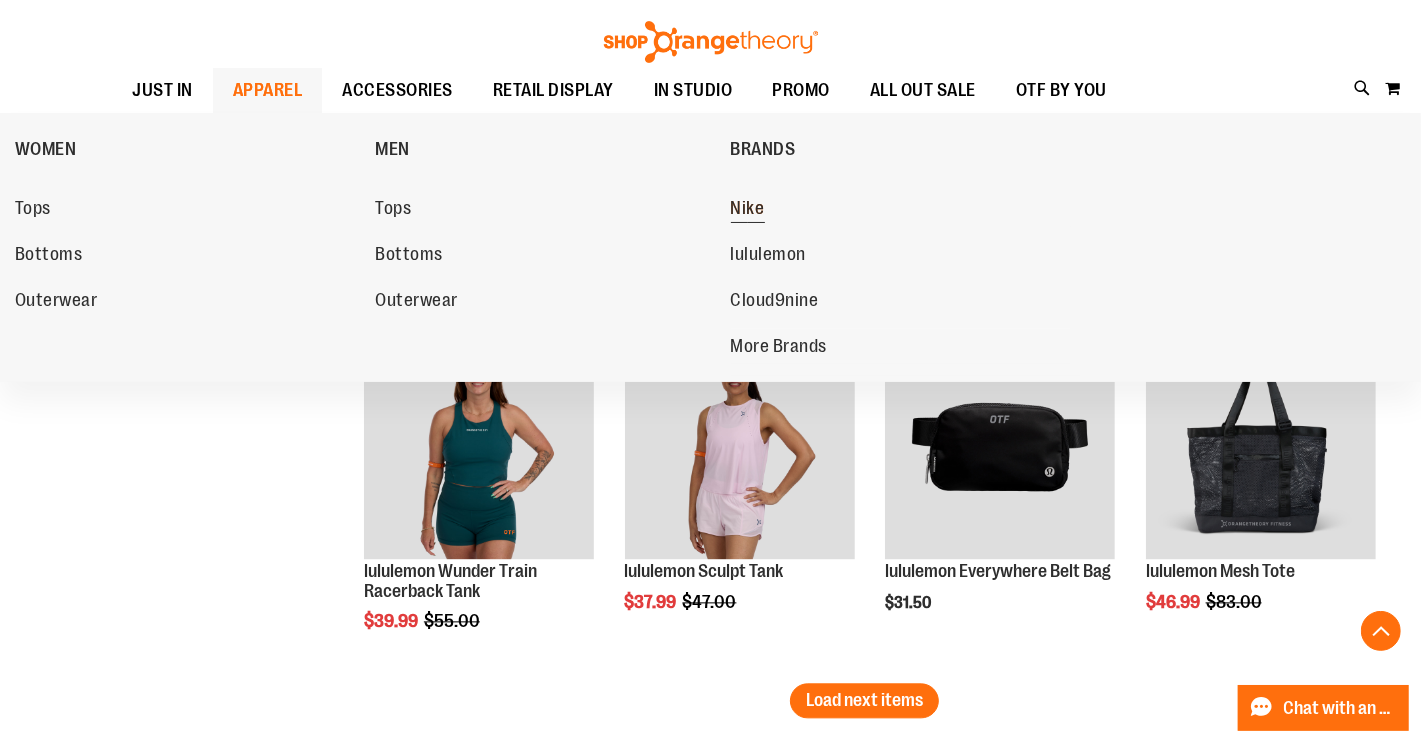 click on "Nike" at bounding box center [748, 210] 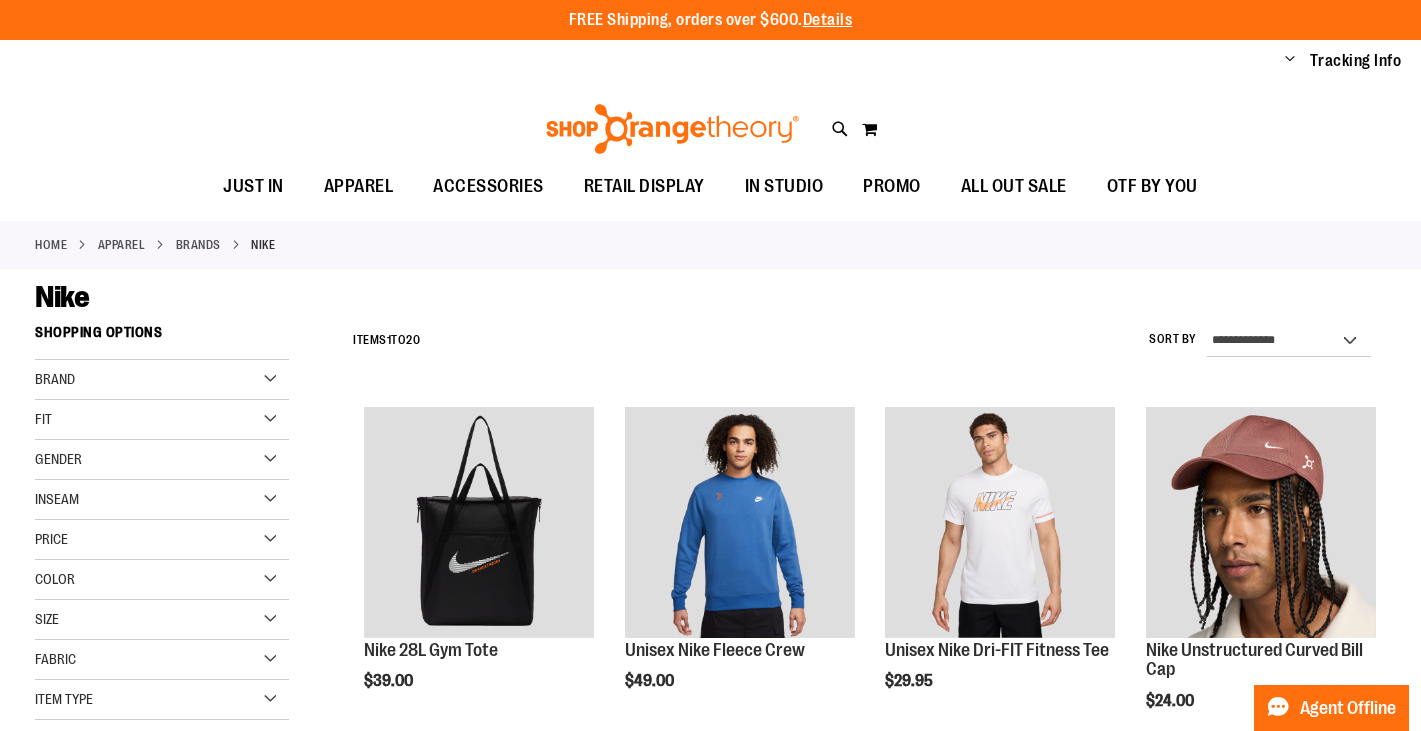 scroll, scrollTop: 0, scrollLeft: 0, axis: both 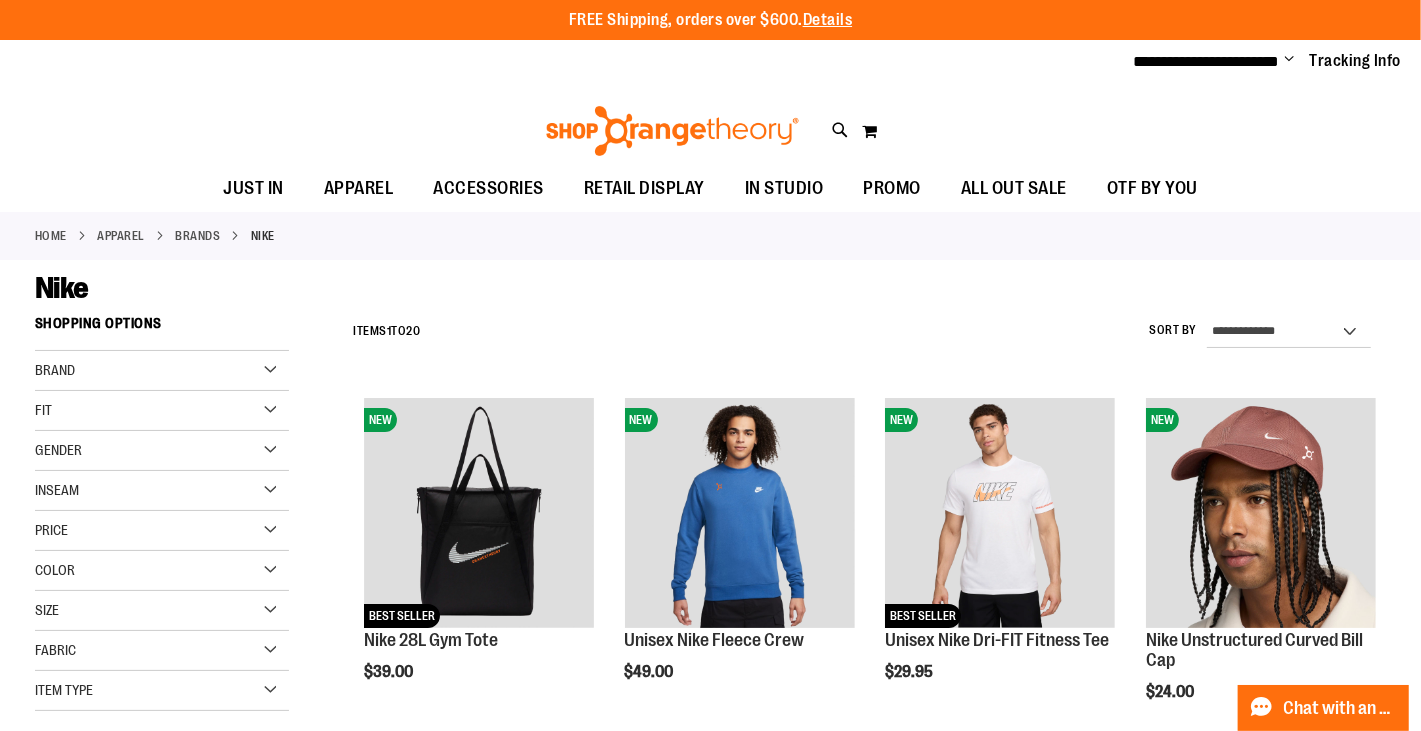 type on "**********" 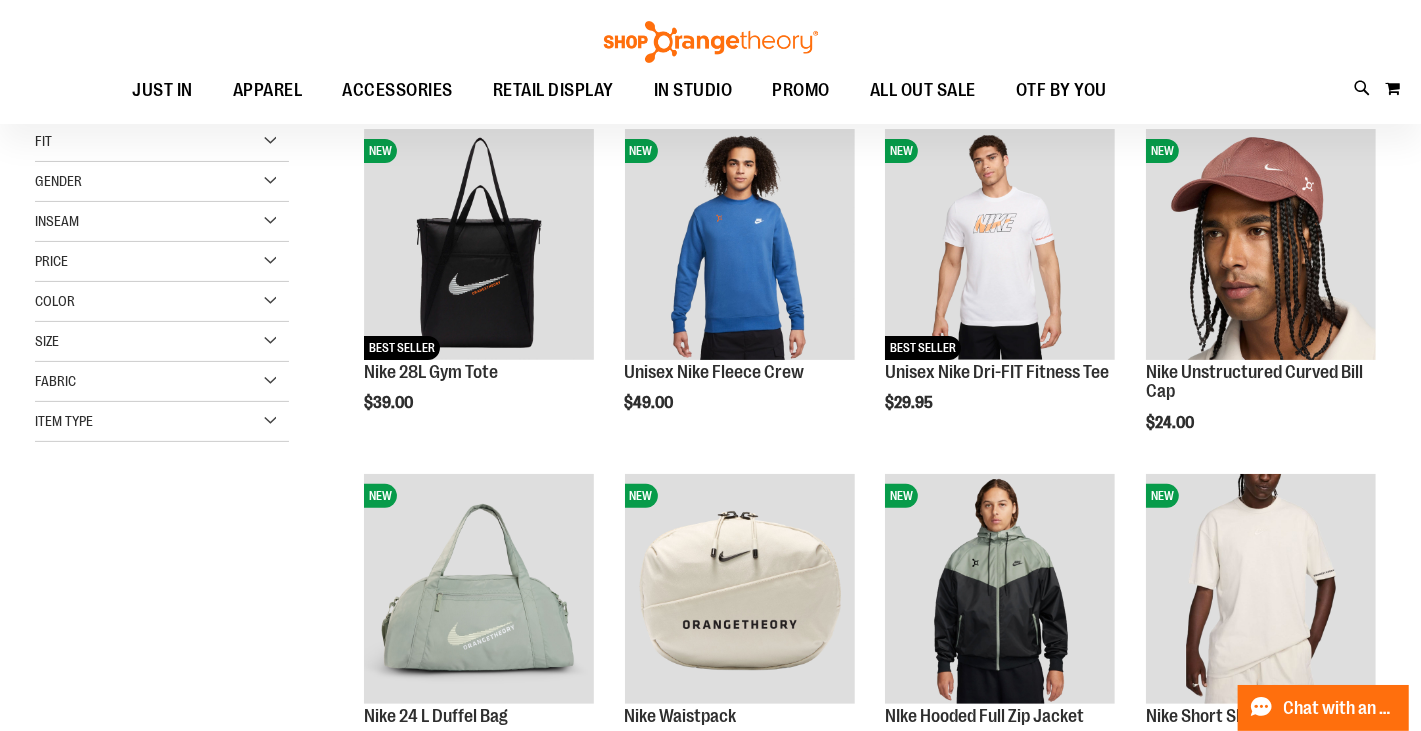 scroll, scrollTop: 359, scrollLeft: 0, axis: vertical 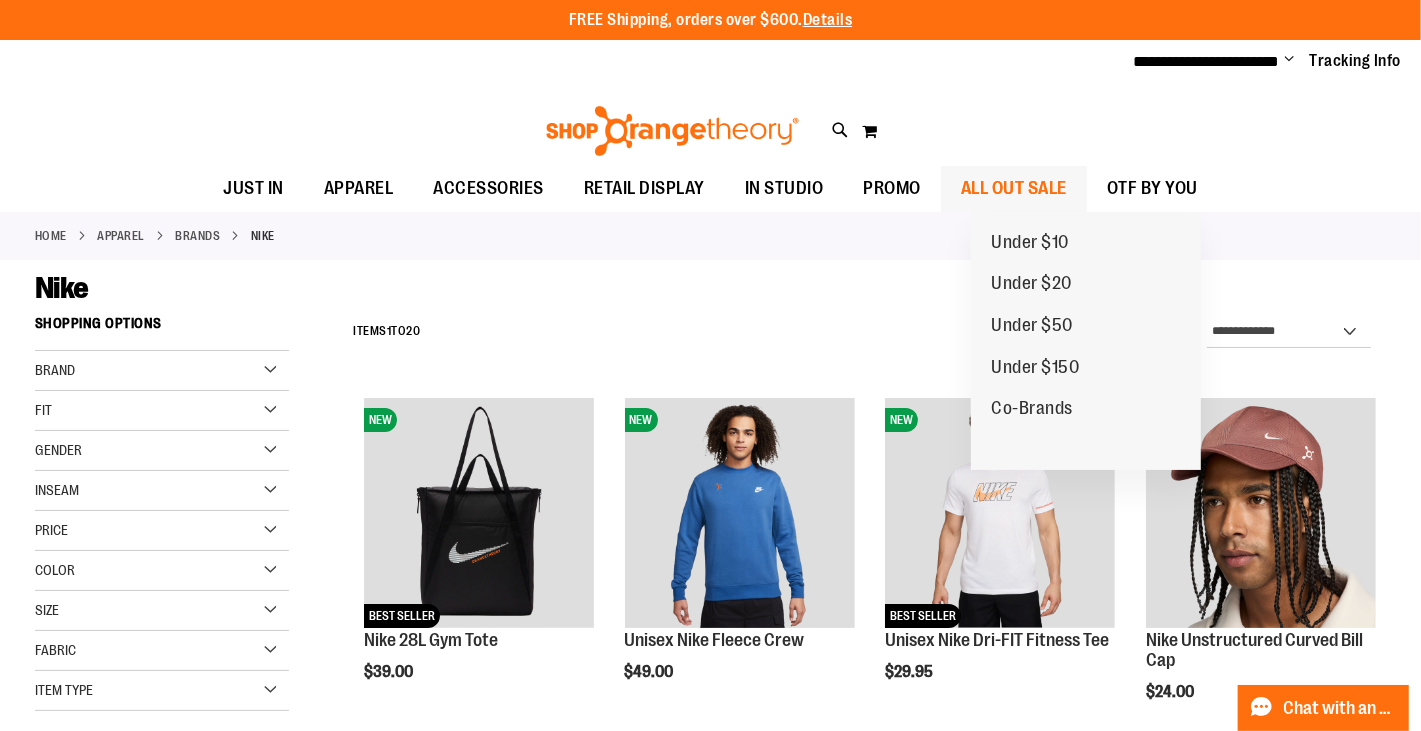 click on "ALL OUT SALE" at bounding box center [1014, 188] 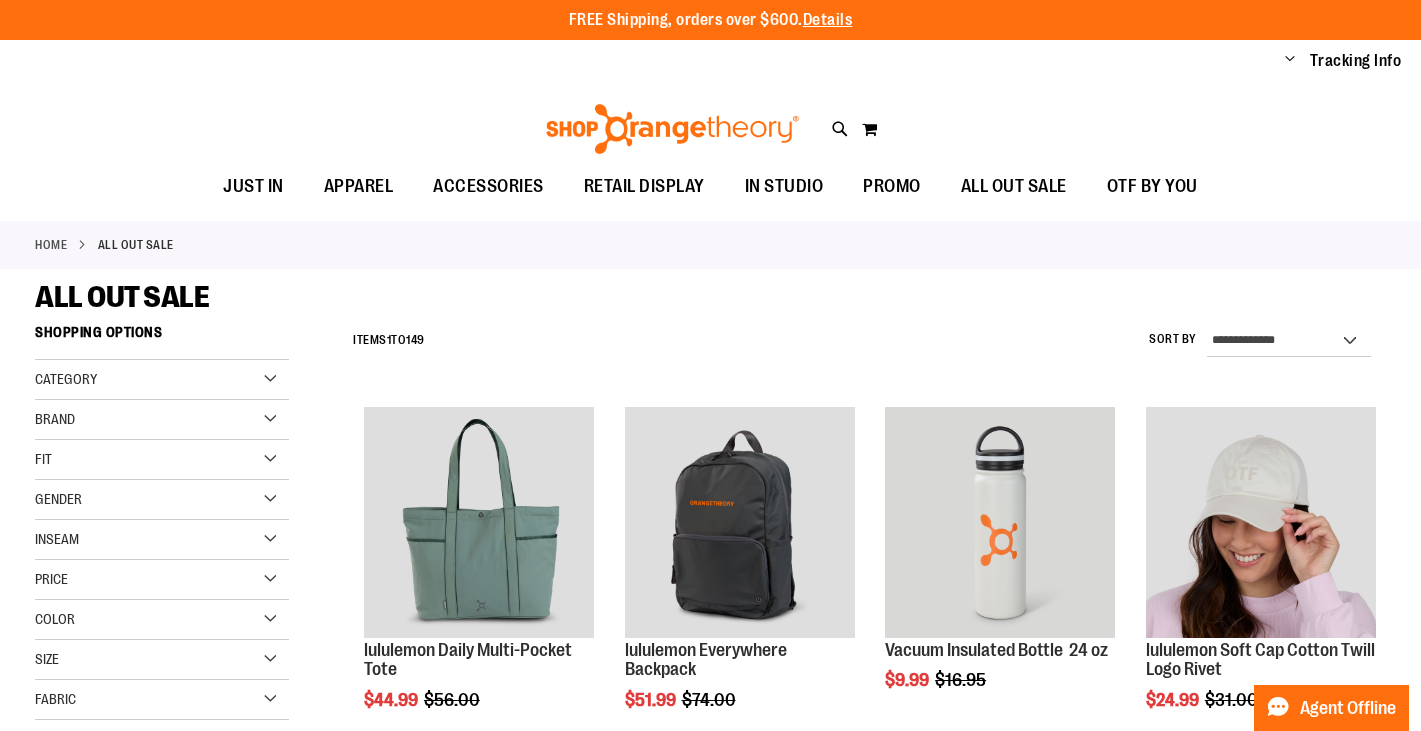 scroll, scrollTop: 0, scrollLeft: 0, axis: both 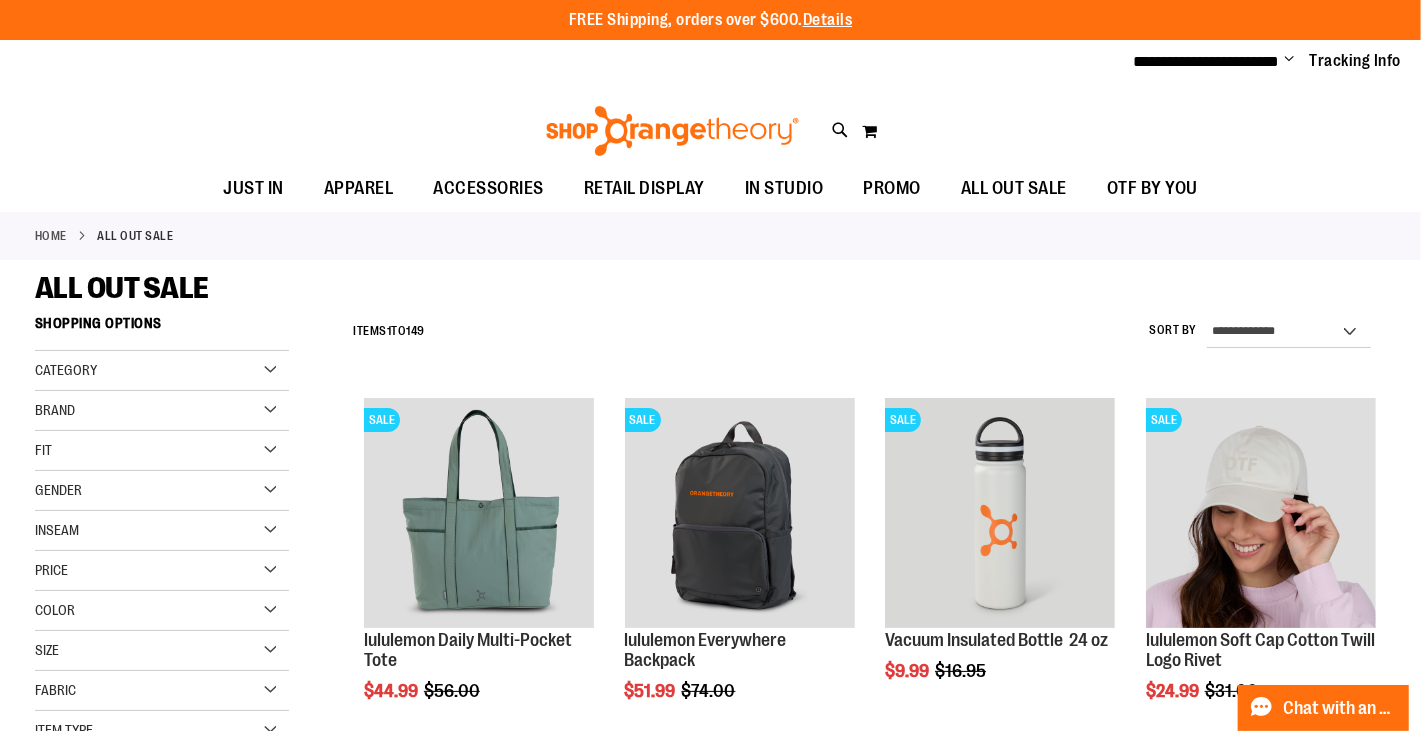 type on "**********" 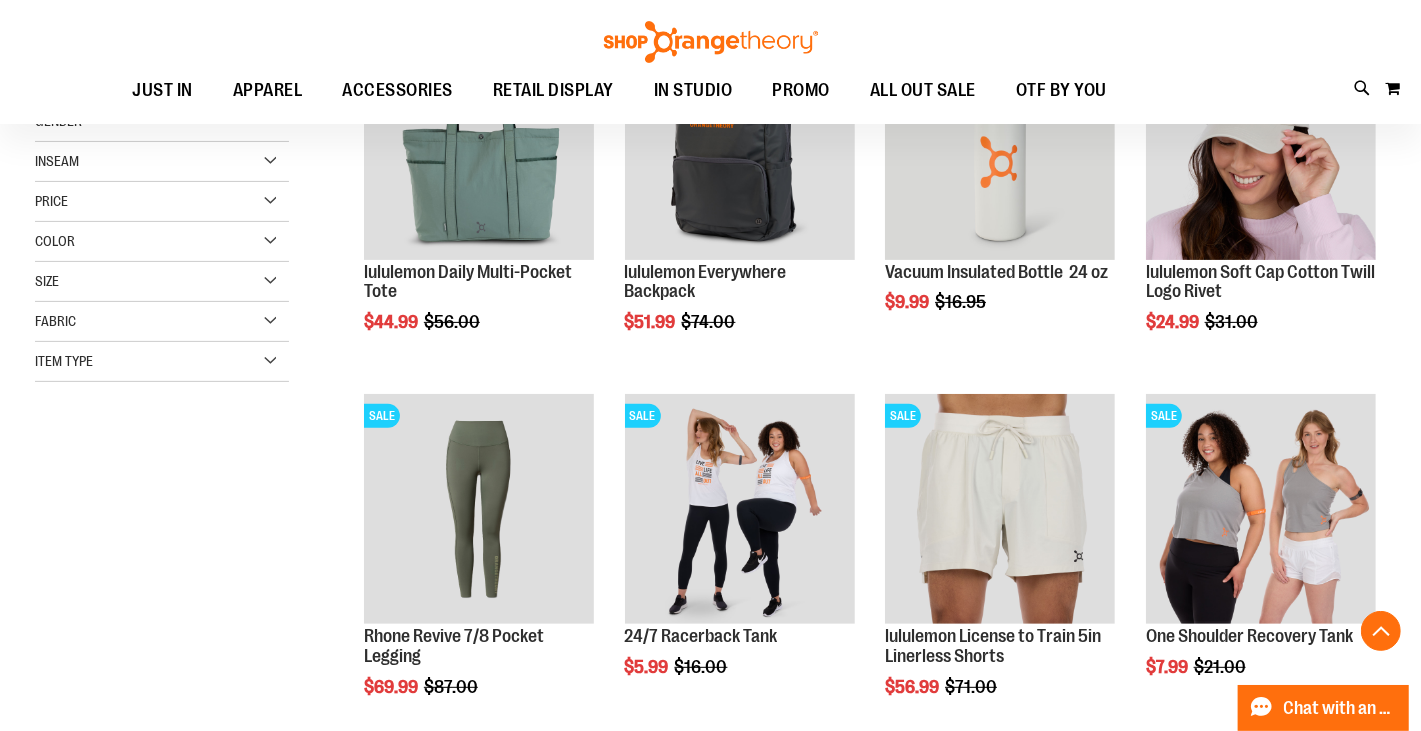 scroll, scrollTop: 372, scrollLeft: 0, axis: vertical 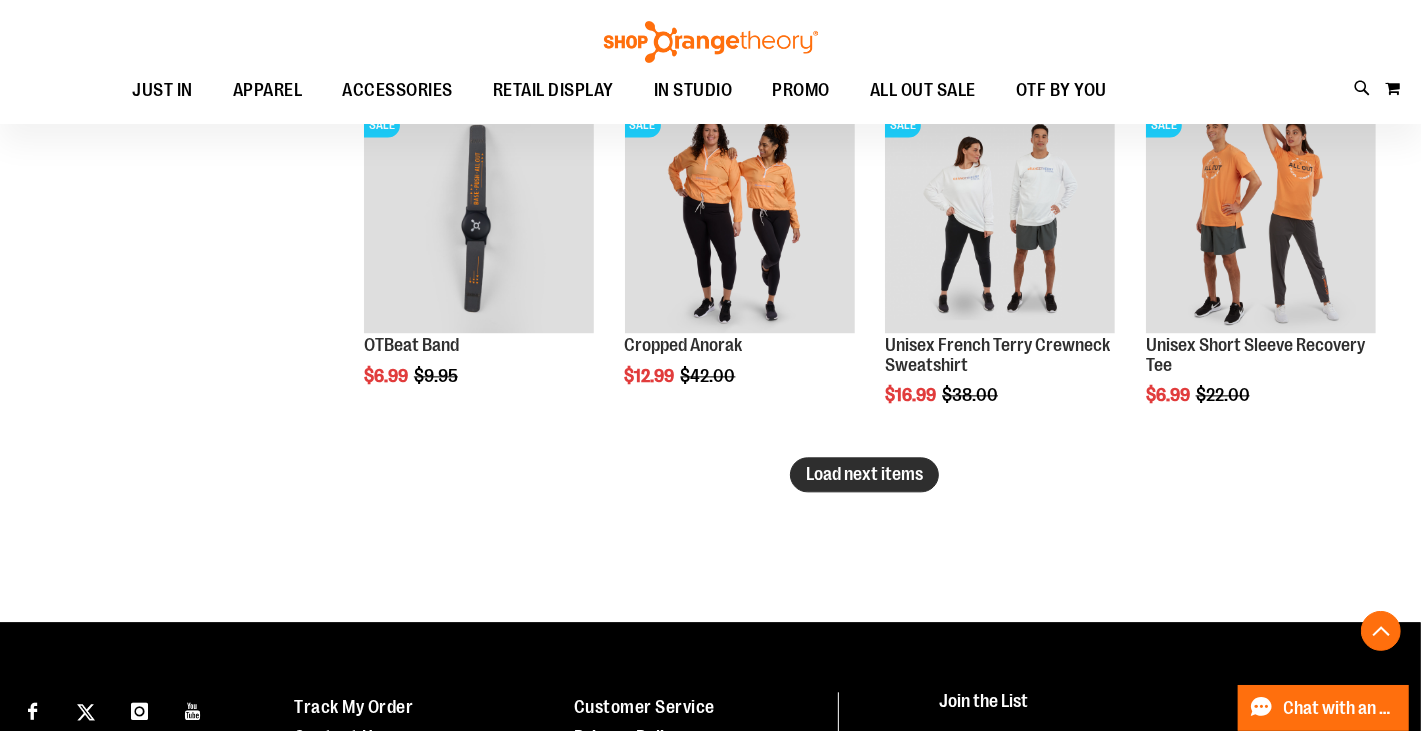 click on "Load next items" at bounding box center (864, 474) 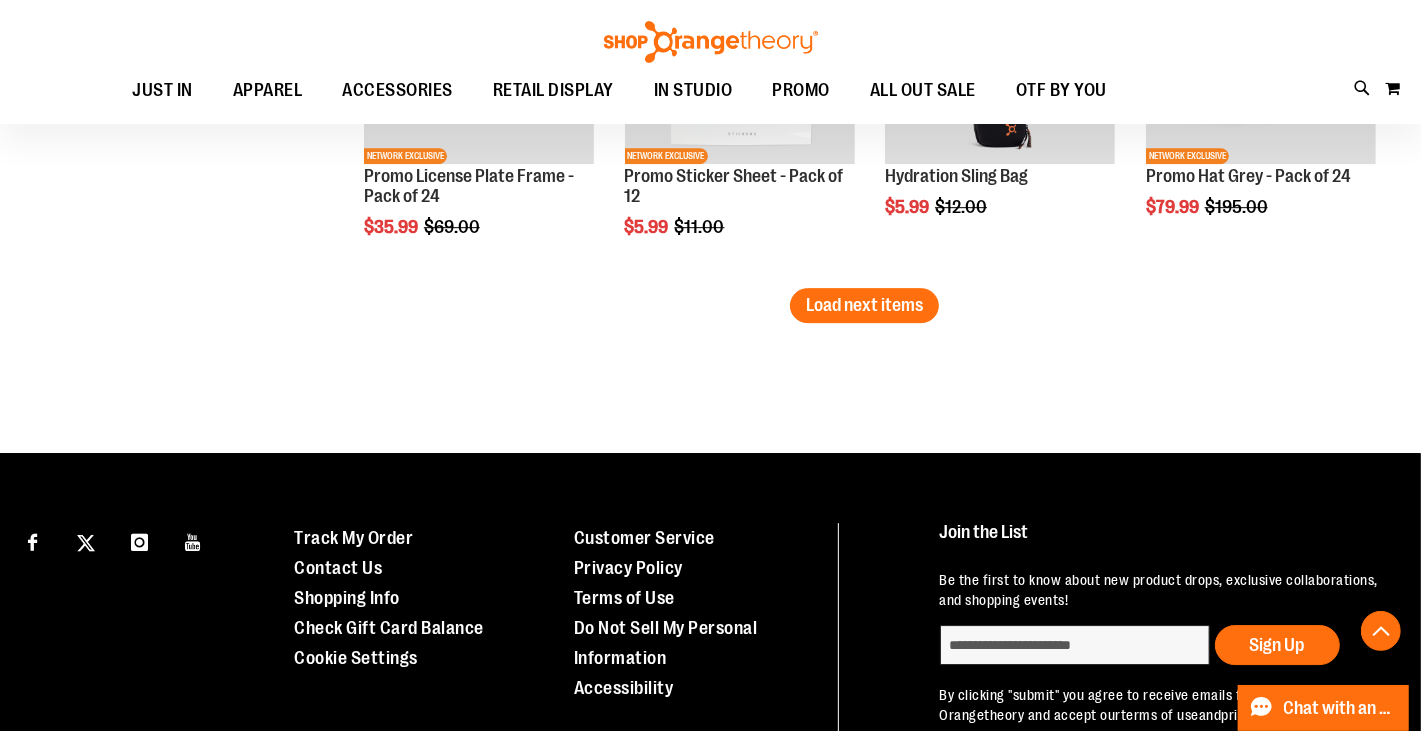 scroll, scrollTop: 4490, scrollLeft: 0, axis: vertical 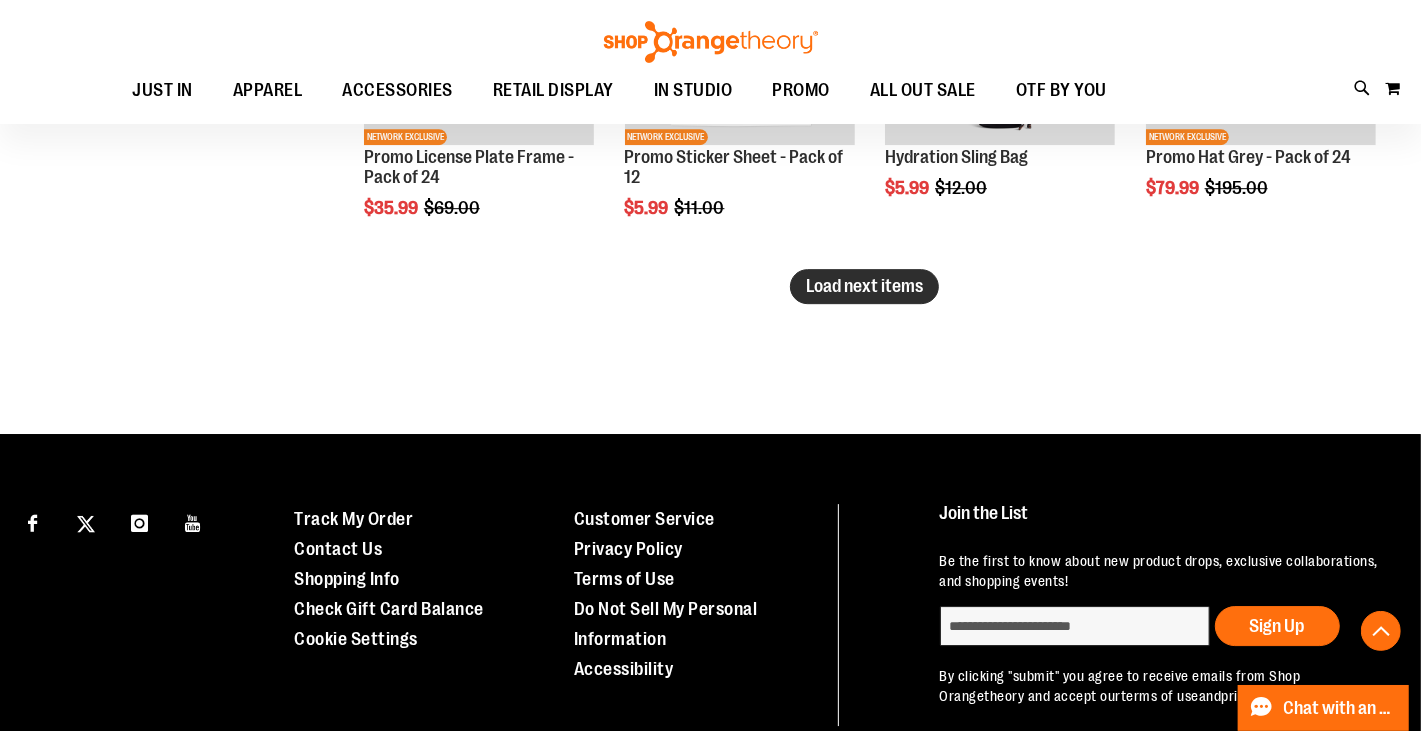 click on "Load next items" at bounding box center (864, 286) 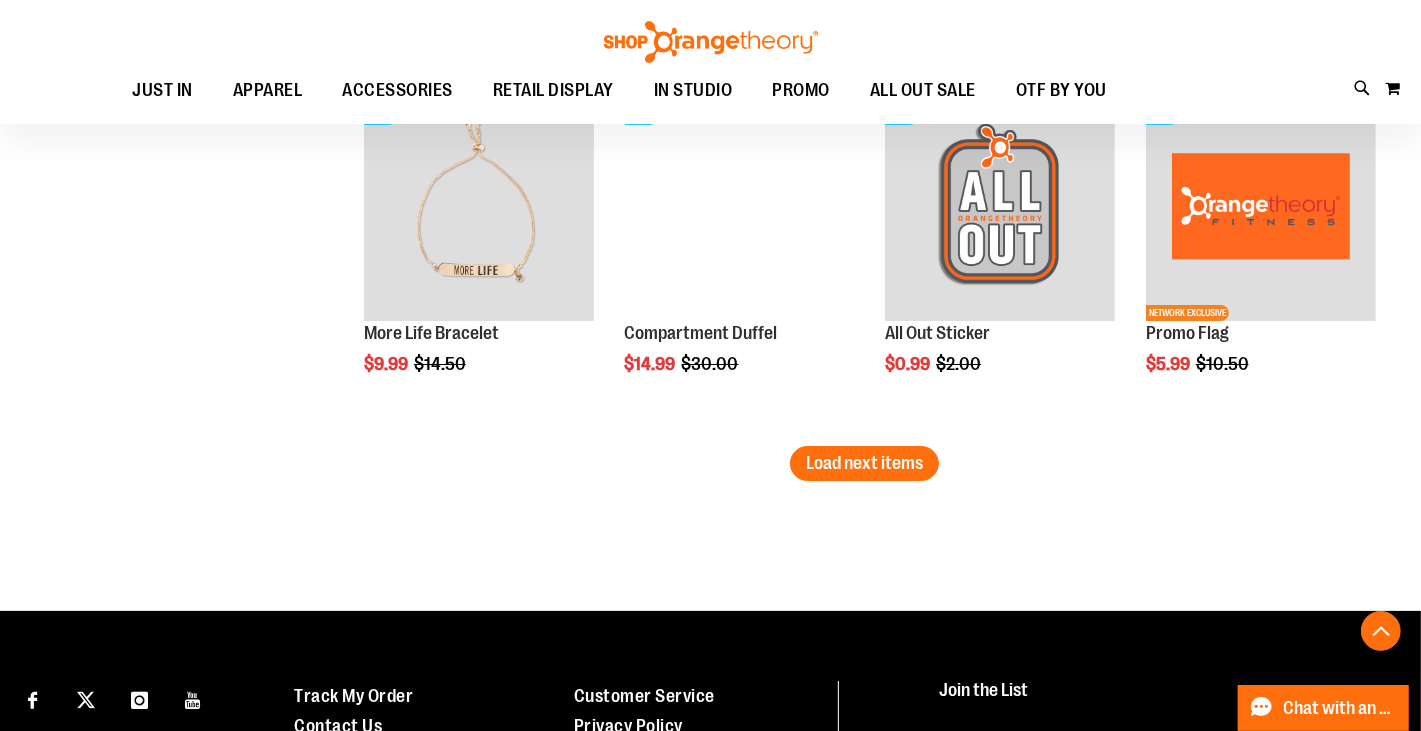 scroll, scrollTop: 5607, scrollLeft: 0, axis: vertical 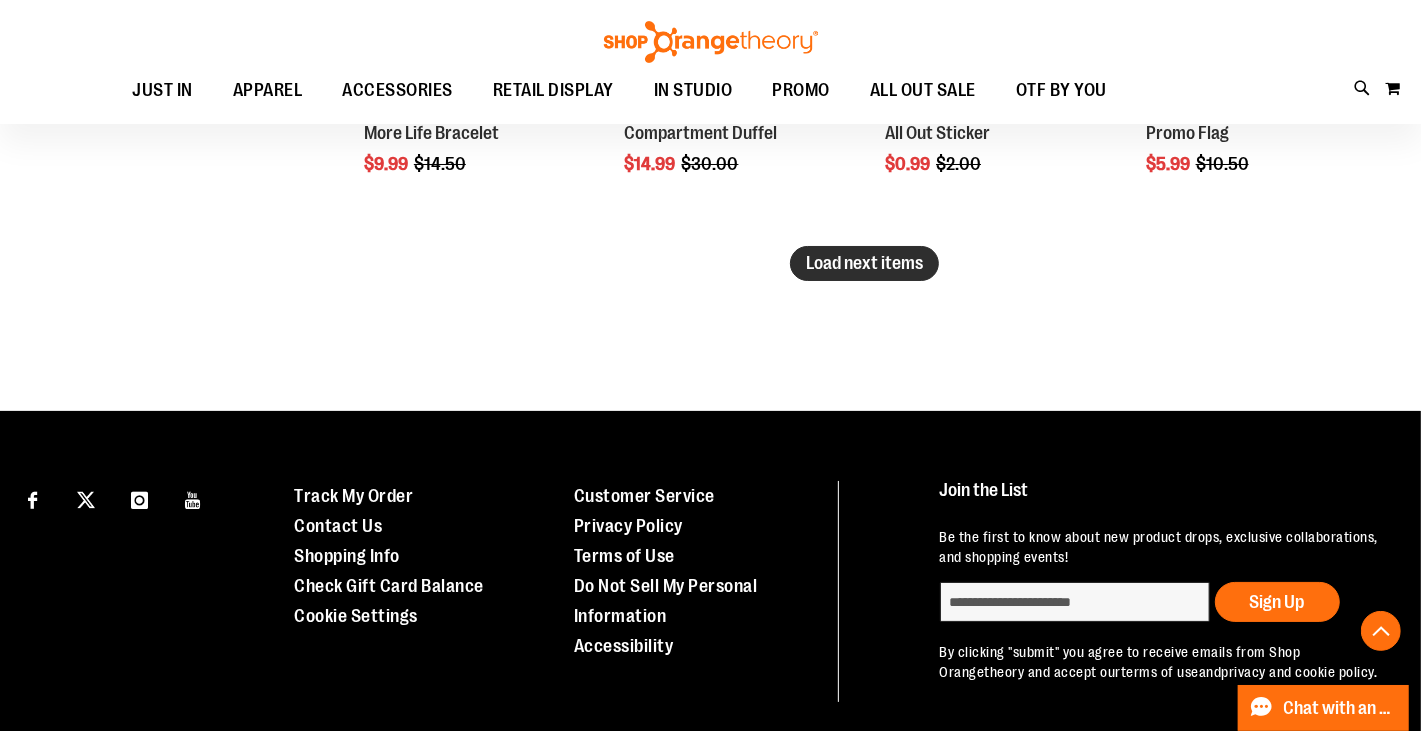 click on "Load next items" at bounding box center (864, 263) 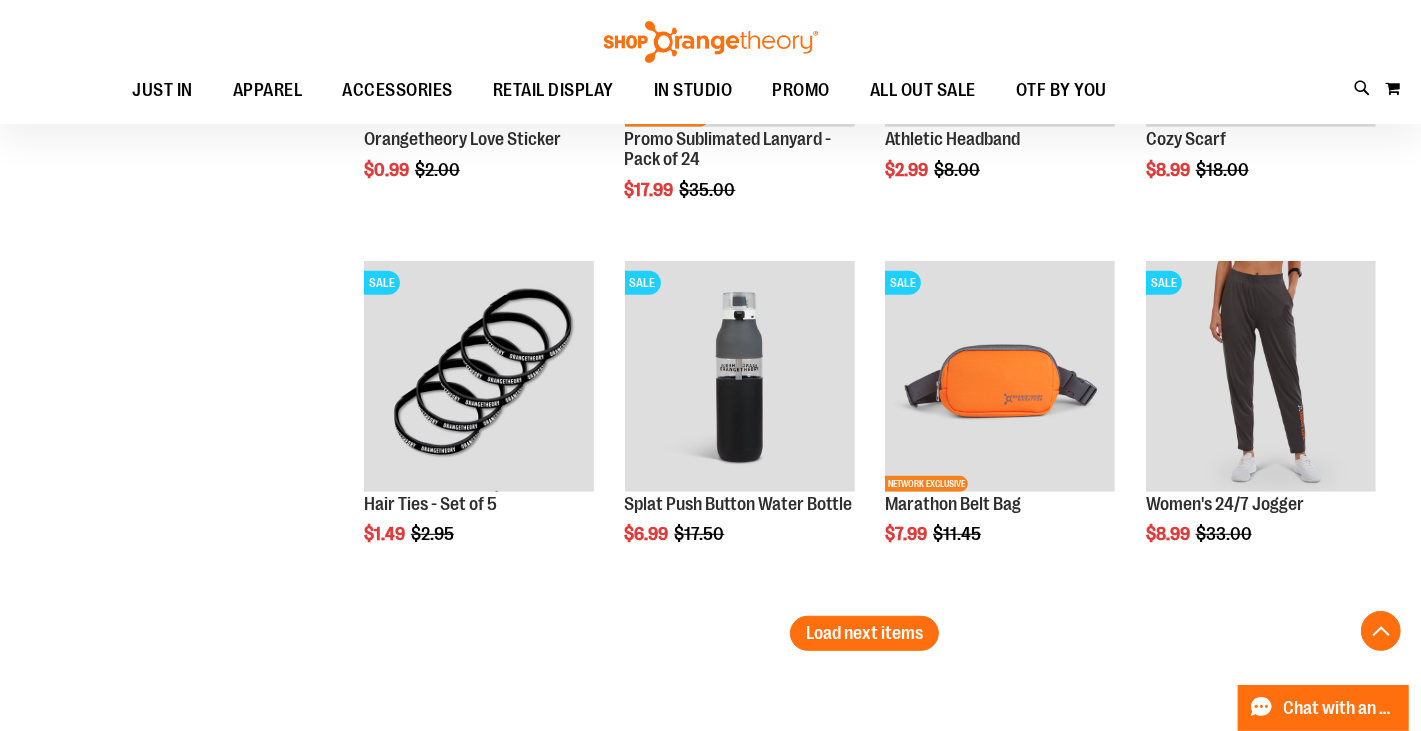 scroll, scrollTop: 6508, scrollLeft: 0, axis: vertical 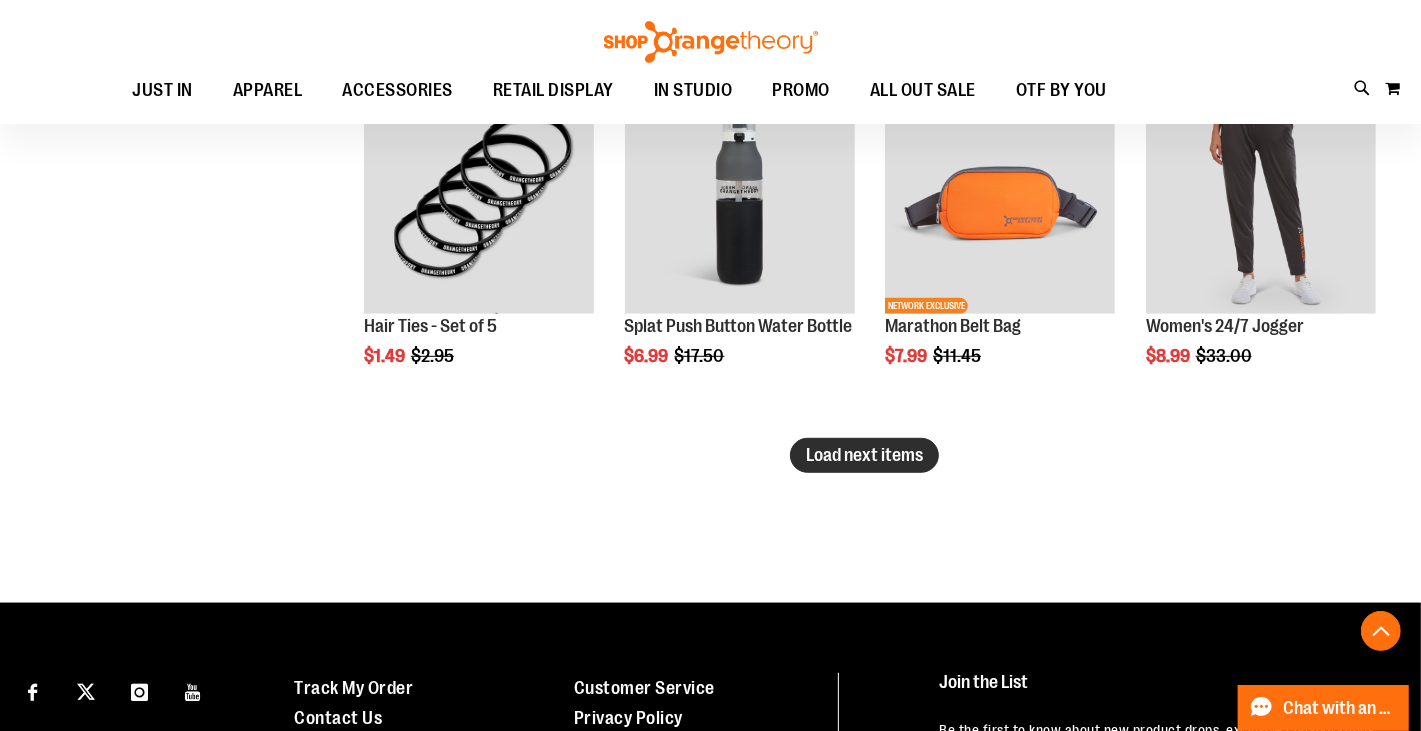 click on "Load next items" at bounding box center (864, 455) 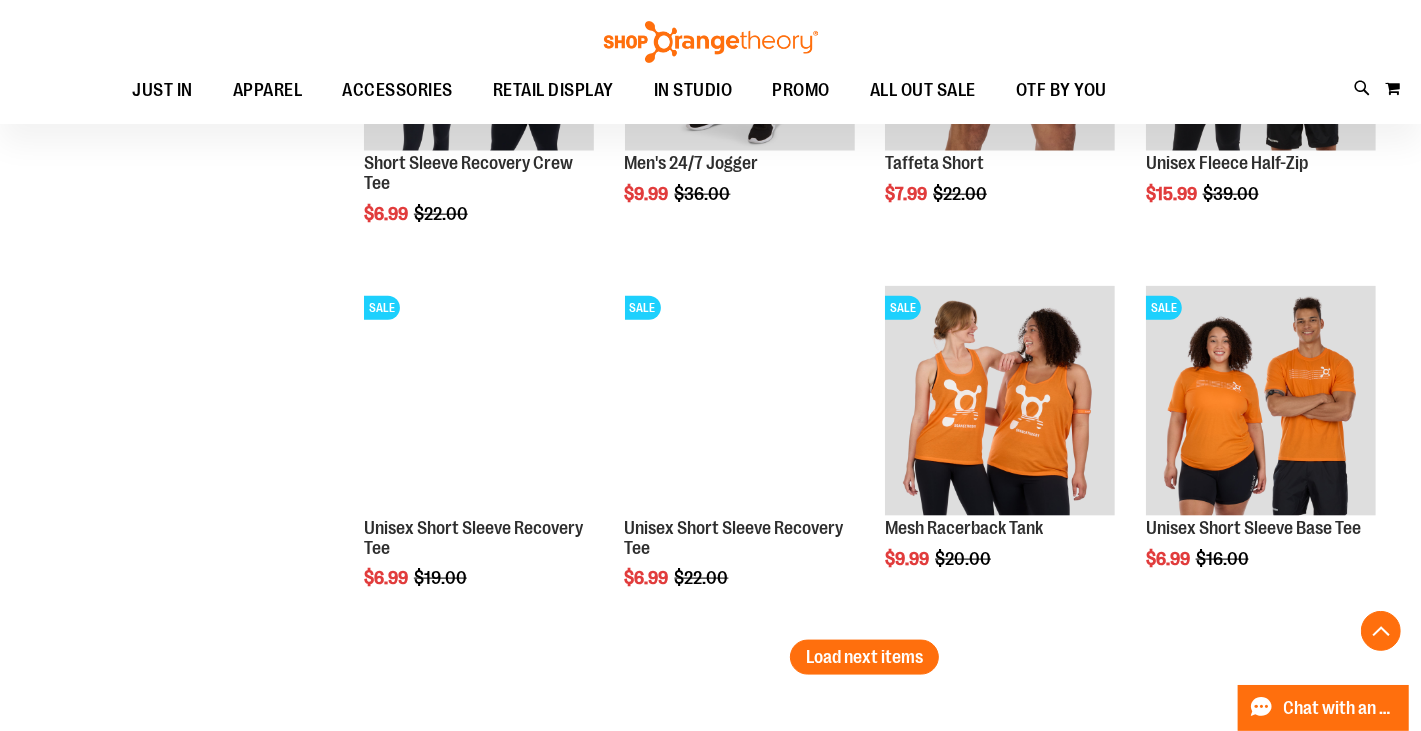 scroll, scrollTop: 7749, scrollLeft: 0, axis: vertical 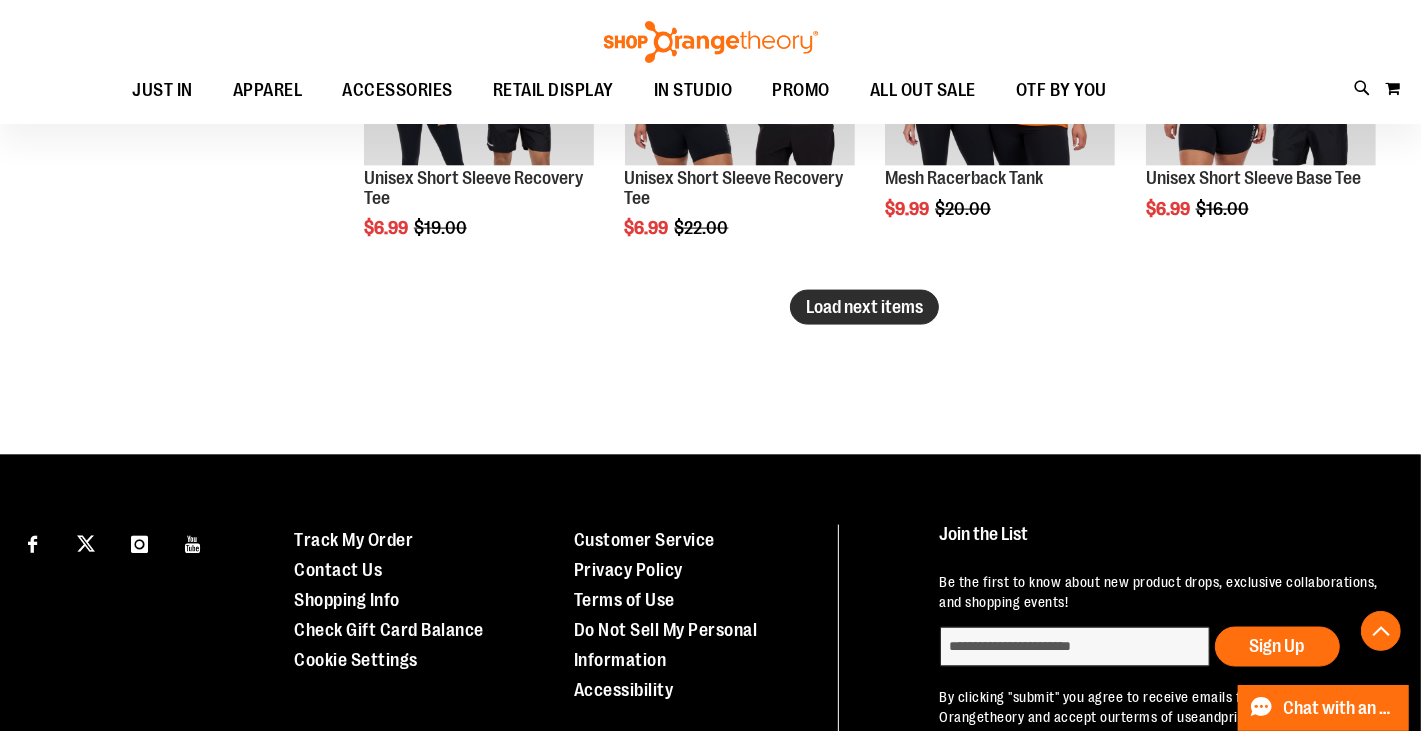 click on "Load next items" at bounding box center (864, 307) 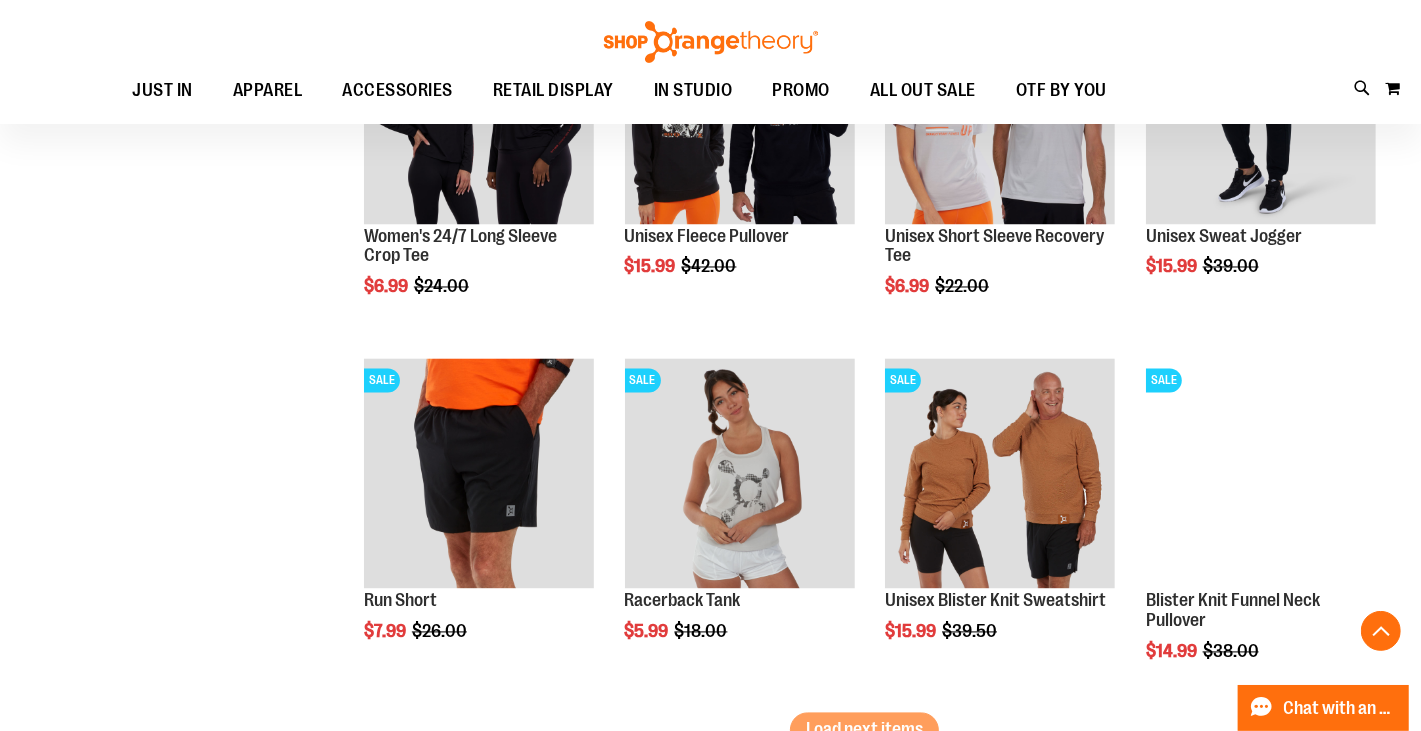 scroll, scrollTop: 8431, scrollLeft: 0, axis: vertical 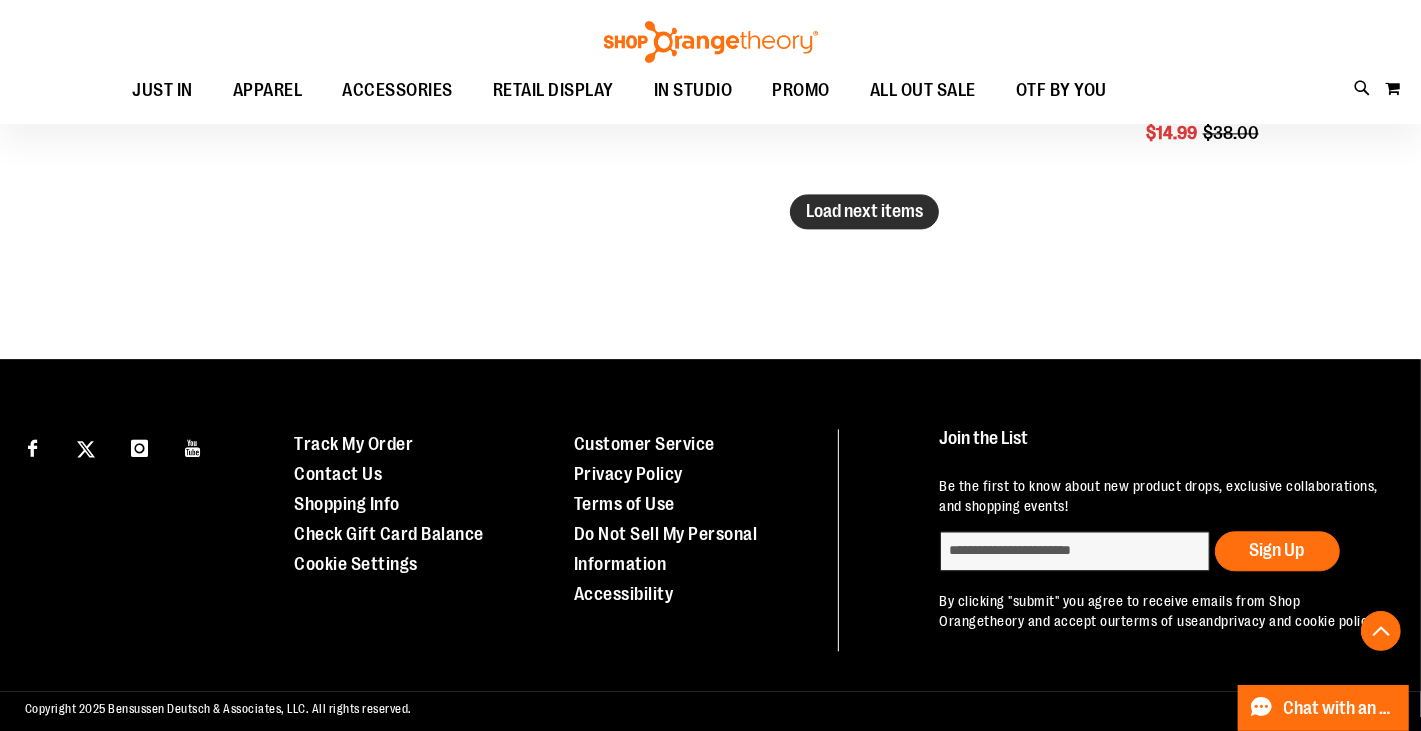 click on "Load next items" at bounding box center [864, 211] 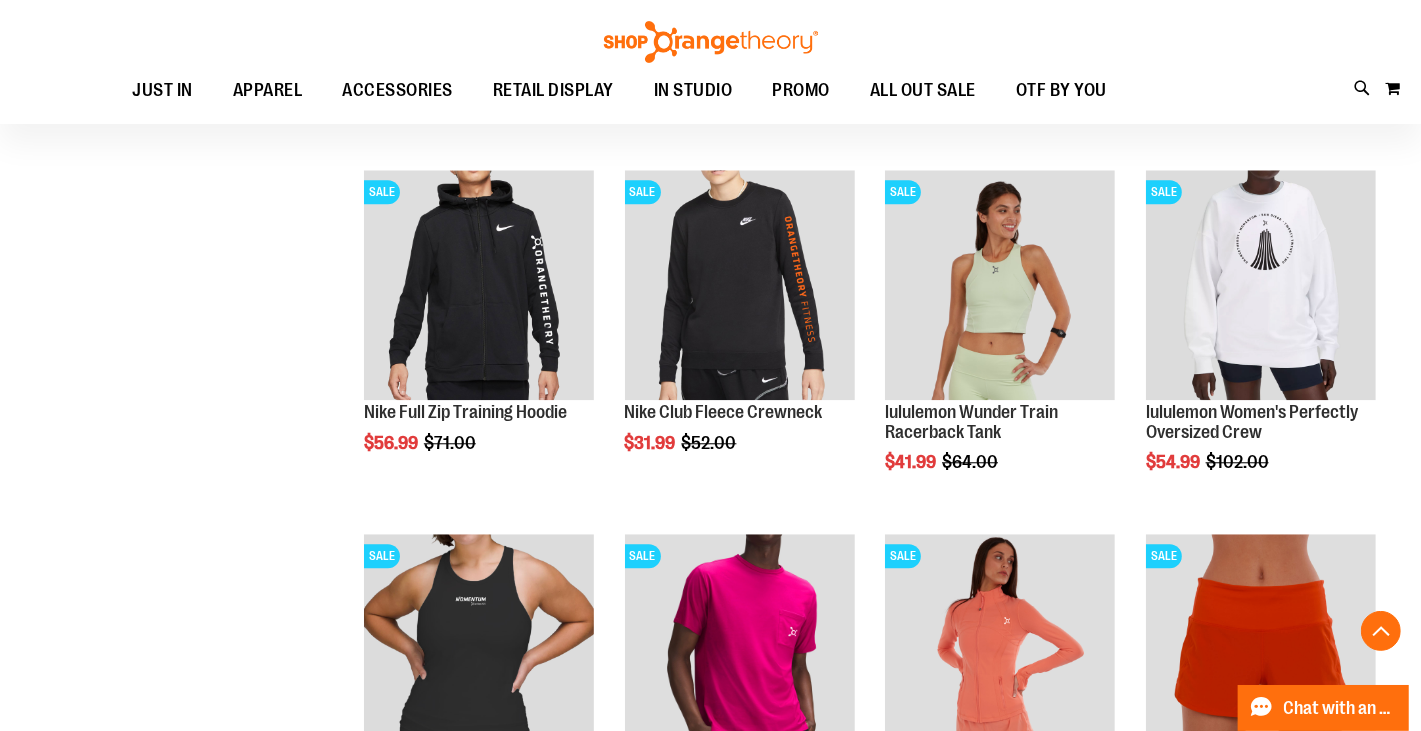 scroll, scrollTop: 9389, scrollLeft: 0, axis: vertical 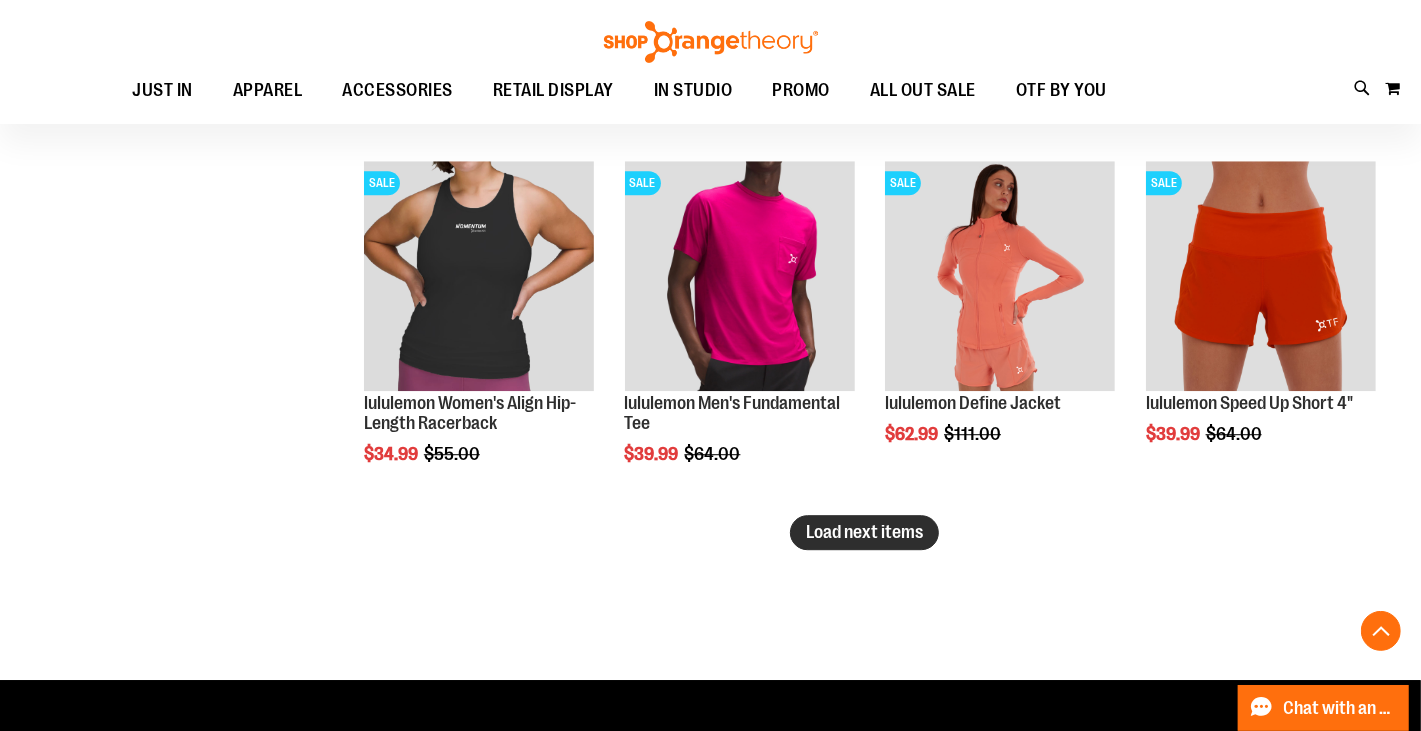 click on "Load next items" at bounding box center (864, 532) 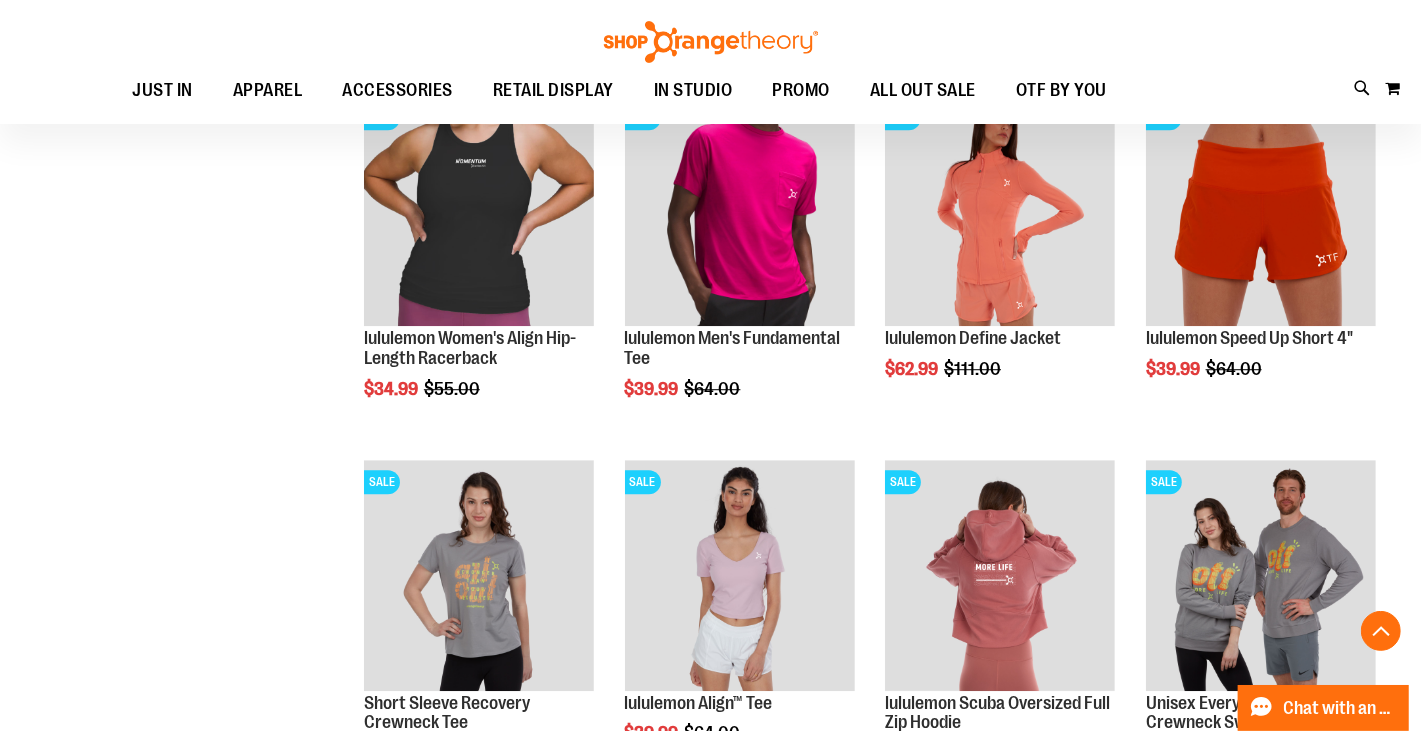 scroll, scrollTop: 9840, scrollLeft: 0, axis: vertical 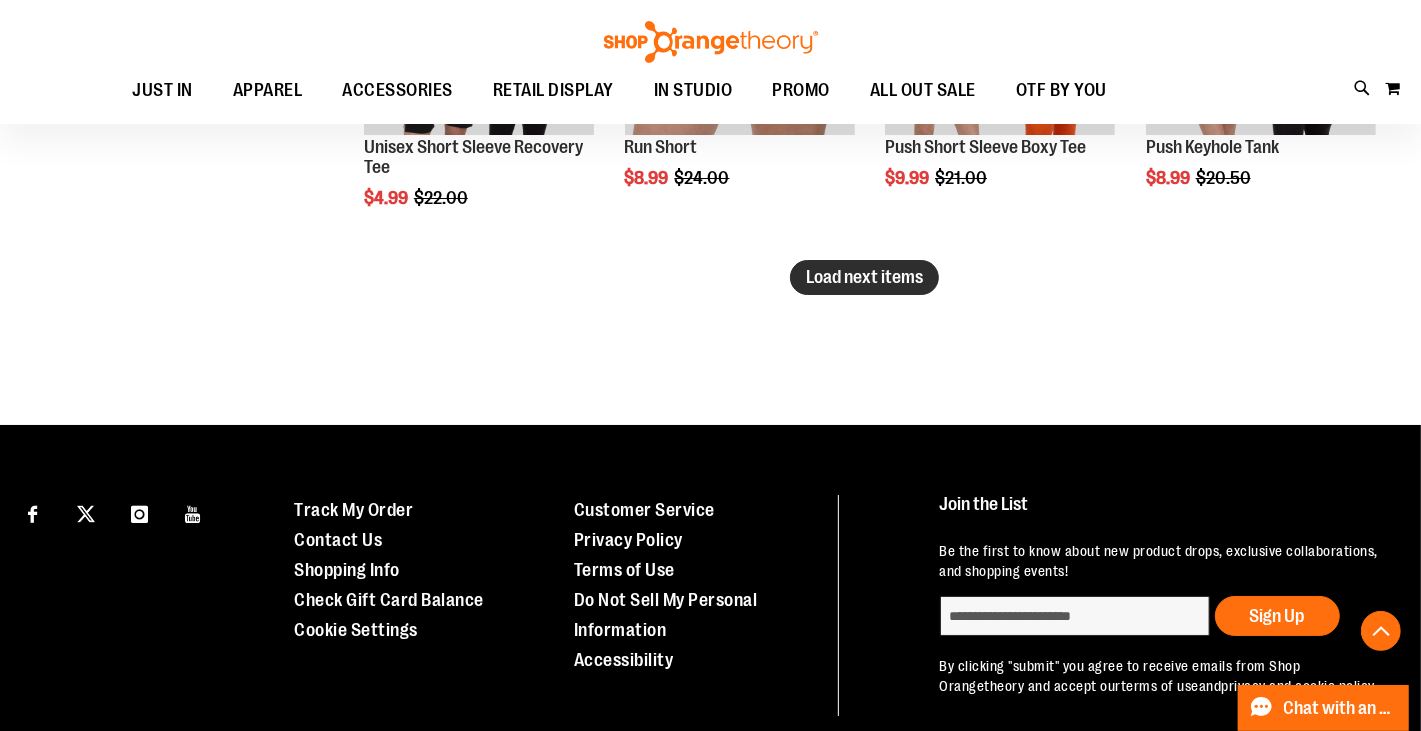 click on "Load next items" at bounding box center (864, 277) 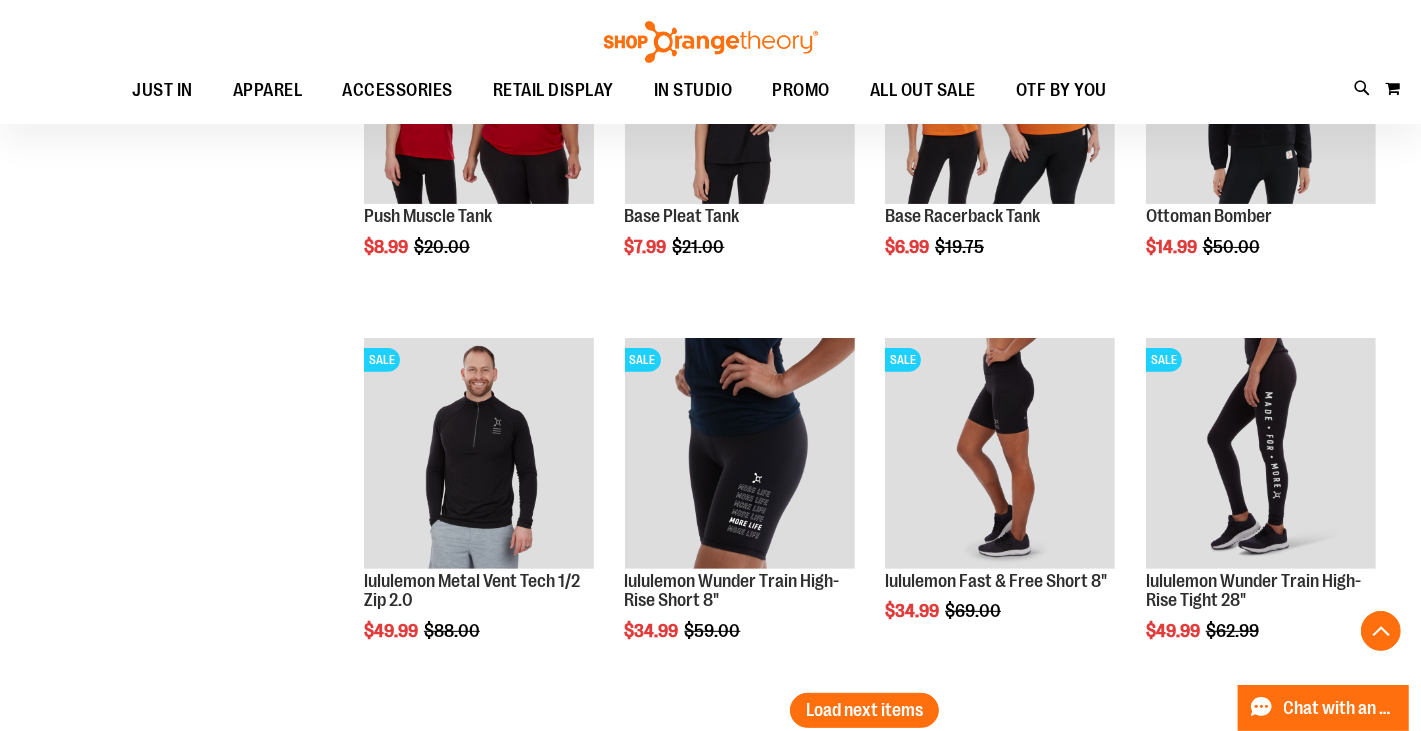 scroll, scrollTop: 11861, scrollLeft: 0, axis: vertical 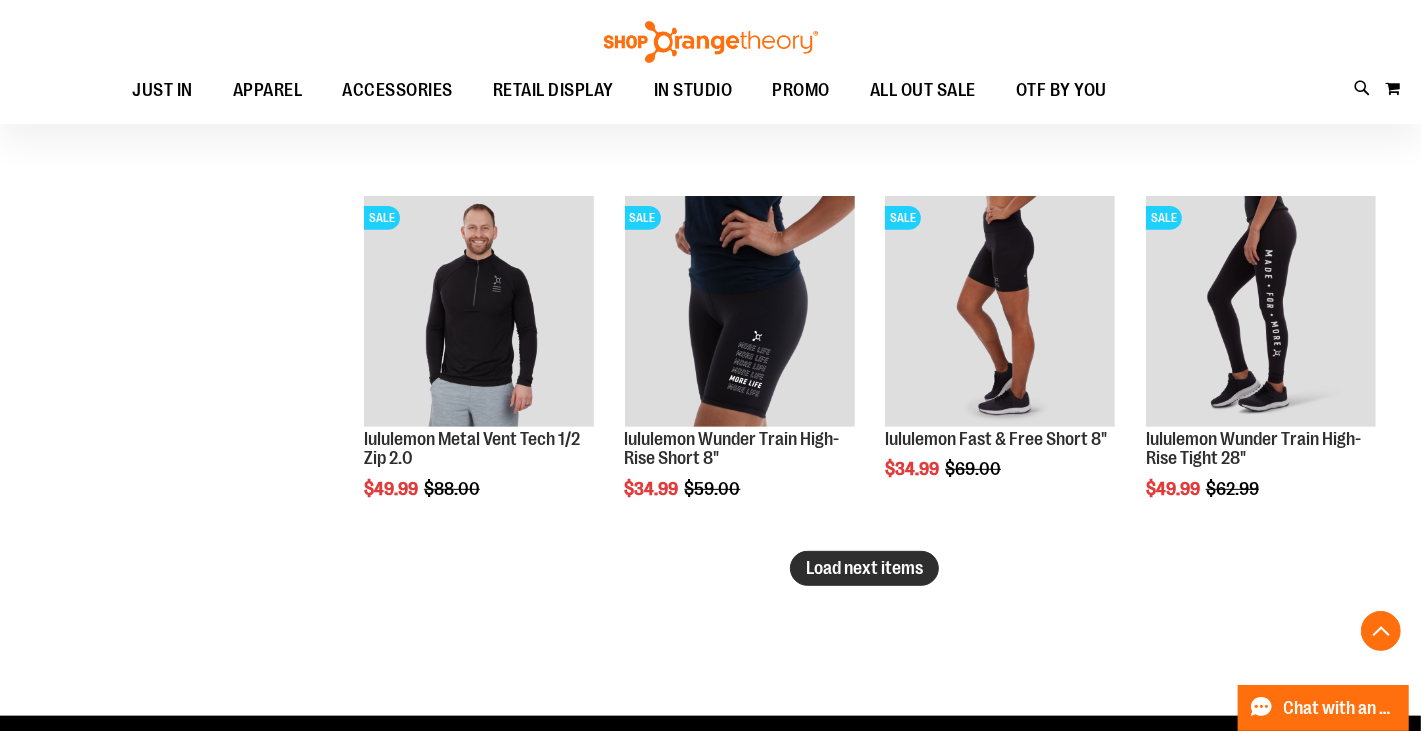 click on "Load next items" at bounding box center (864, 568) 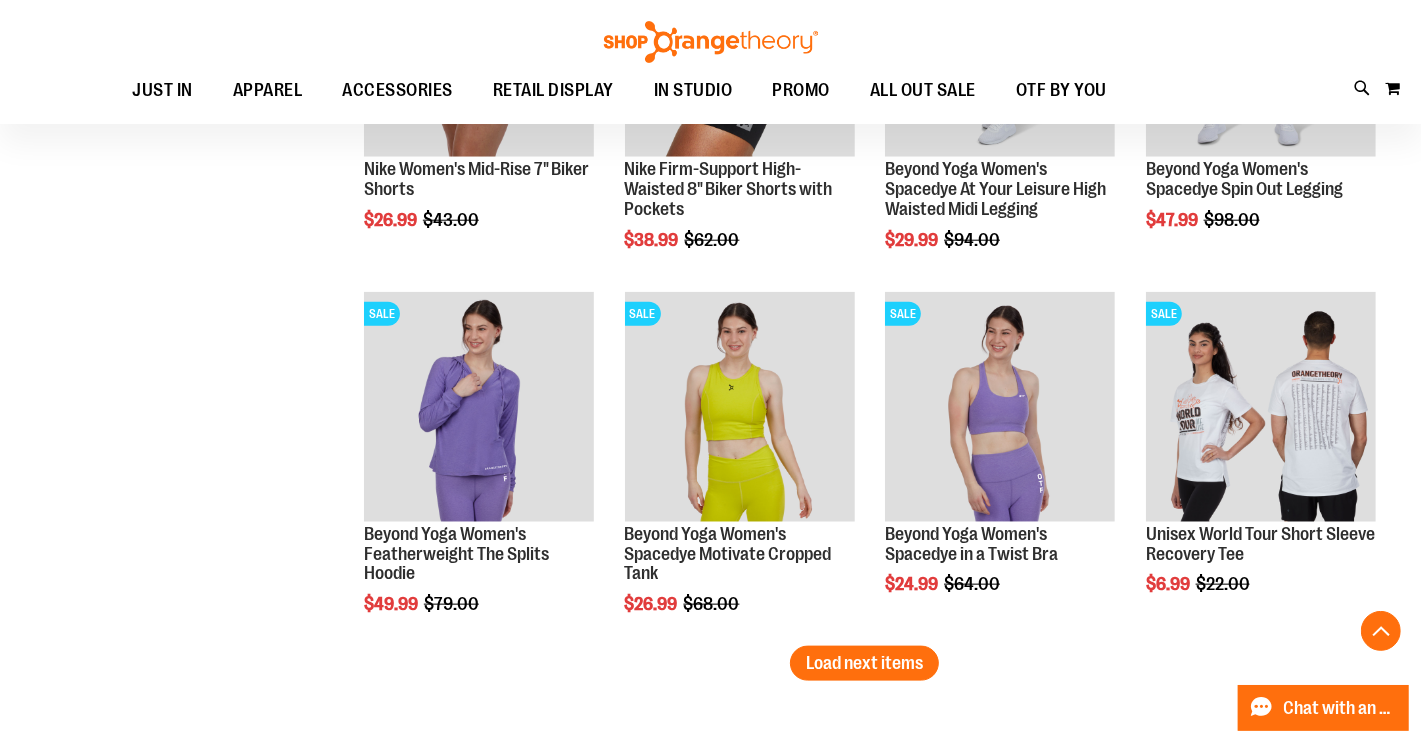 scroll, scrollTop: 13227, scrollLeft: 0, axis: vertical 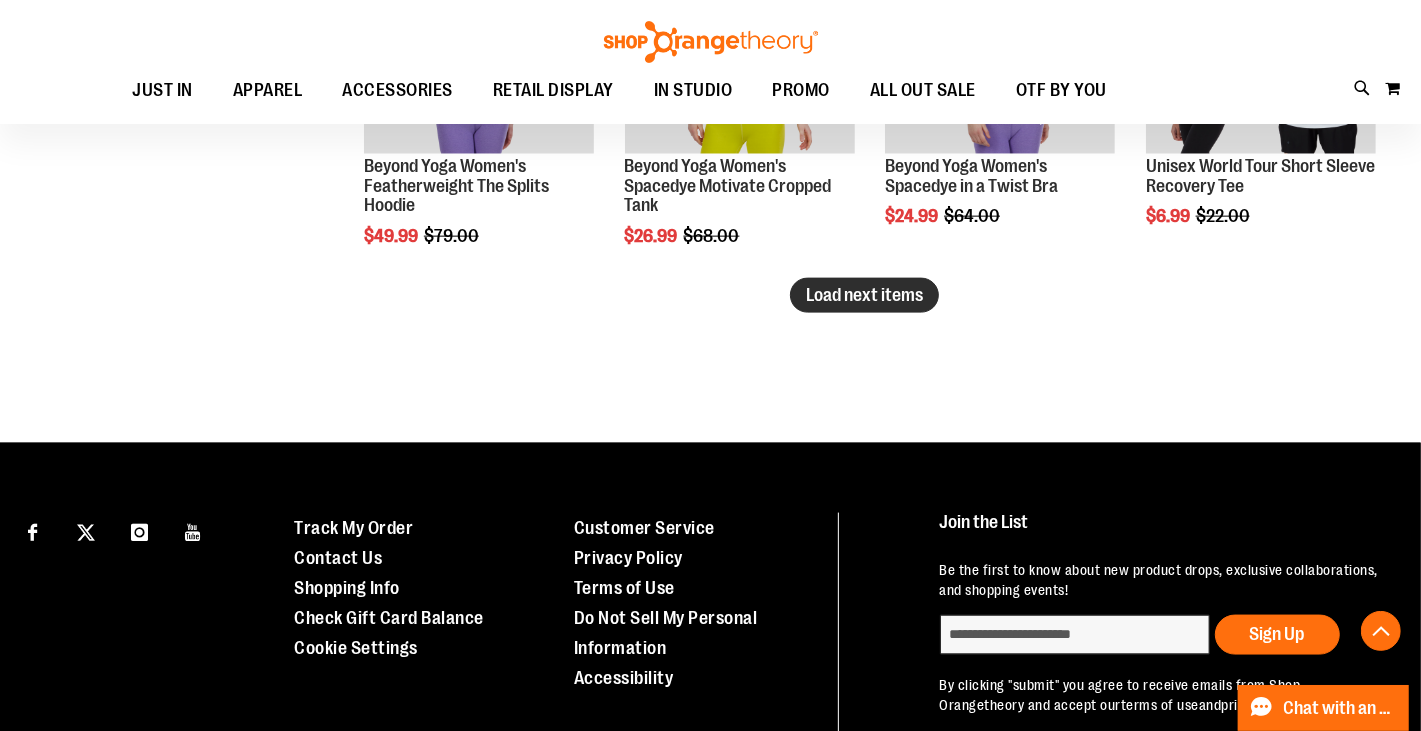 click on "Load next items" at bounding box center [864, 295] 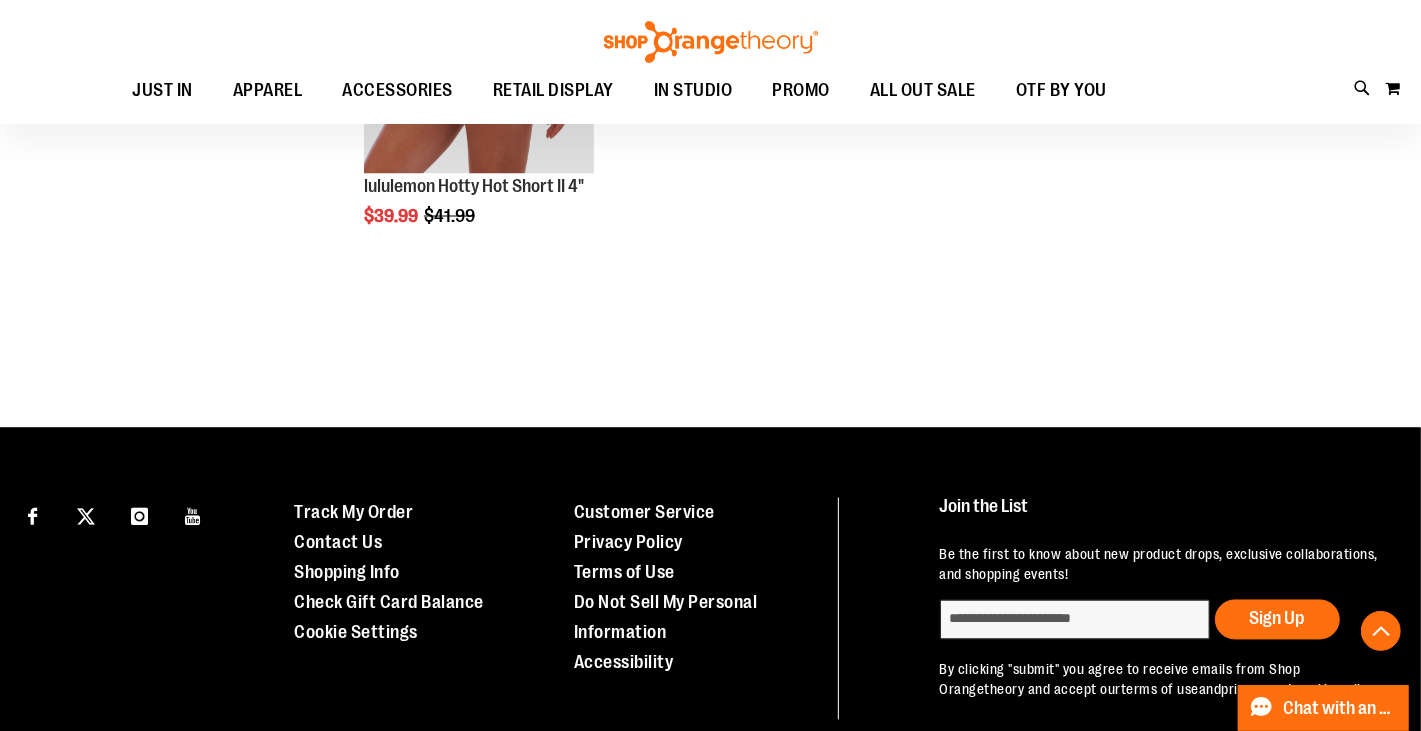 scroll, scrollTop: 13999, scrollLeft: 0, axis: vertical 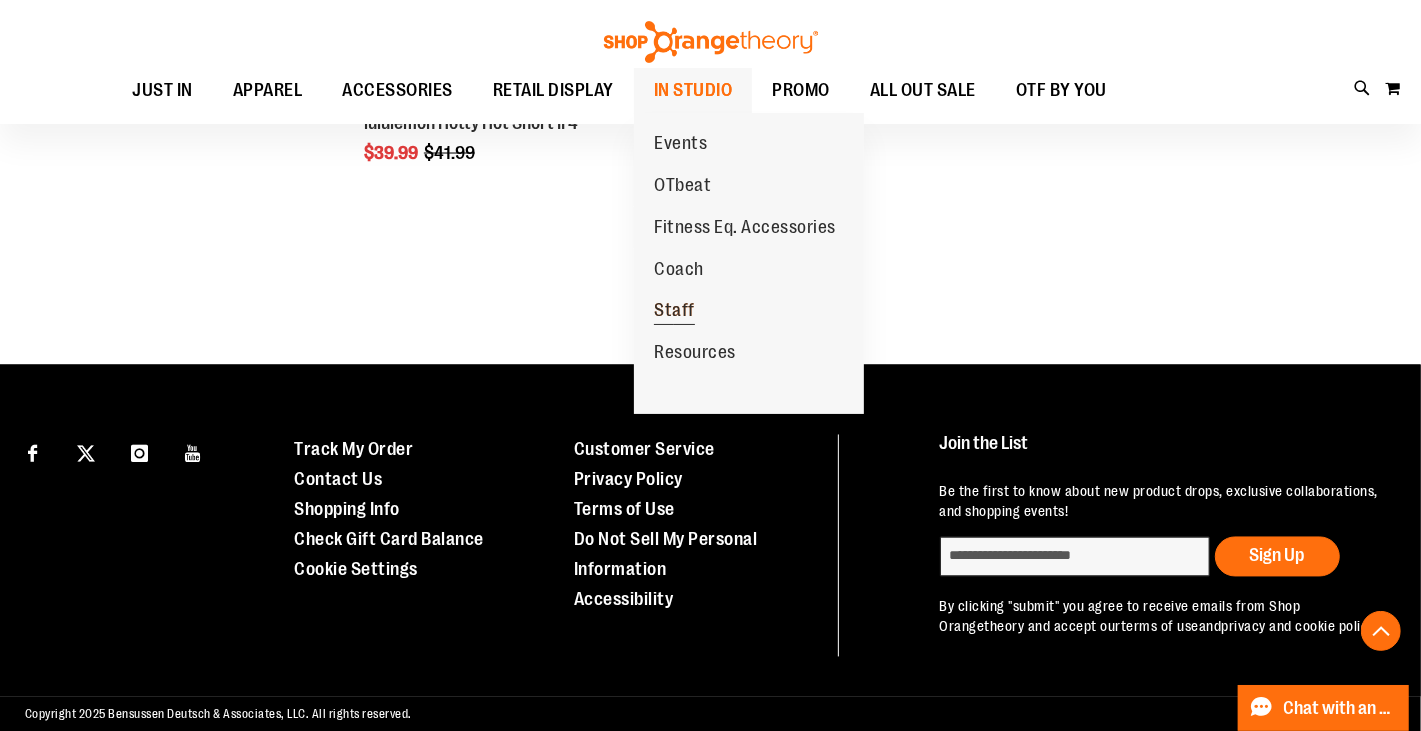click on "Staff" at bounding box center [674, 312] 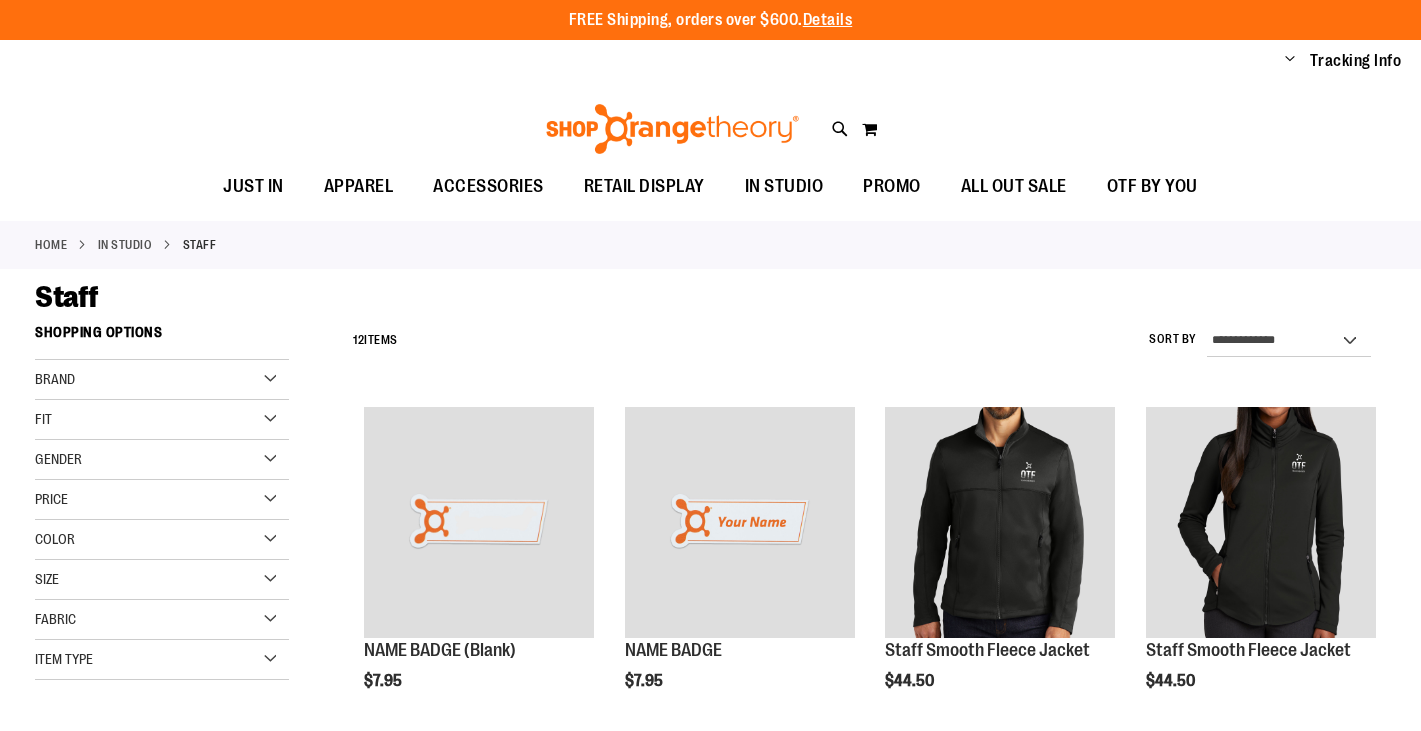 scroll, scrollTop: 0, scrollLeft: 0, axis: both 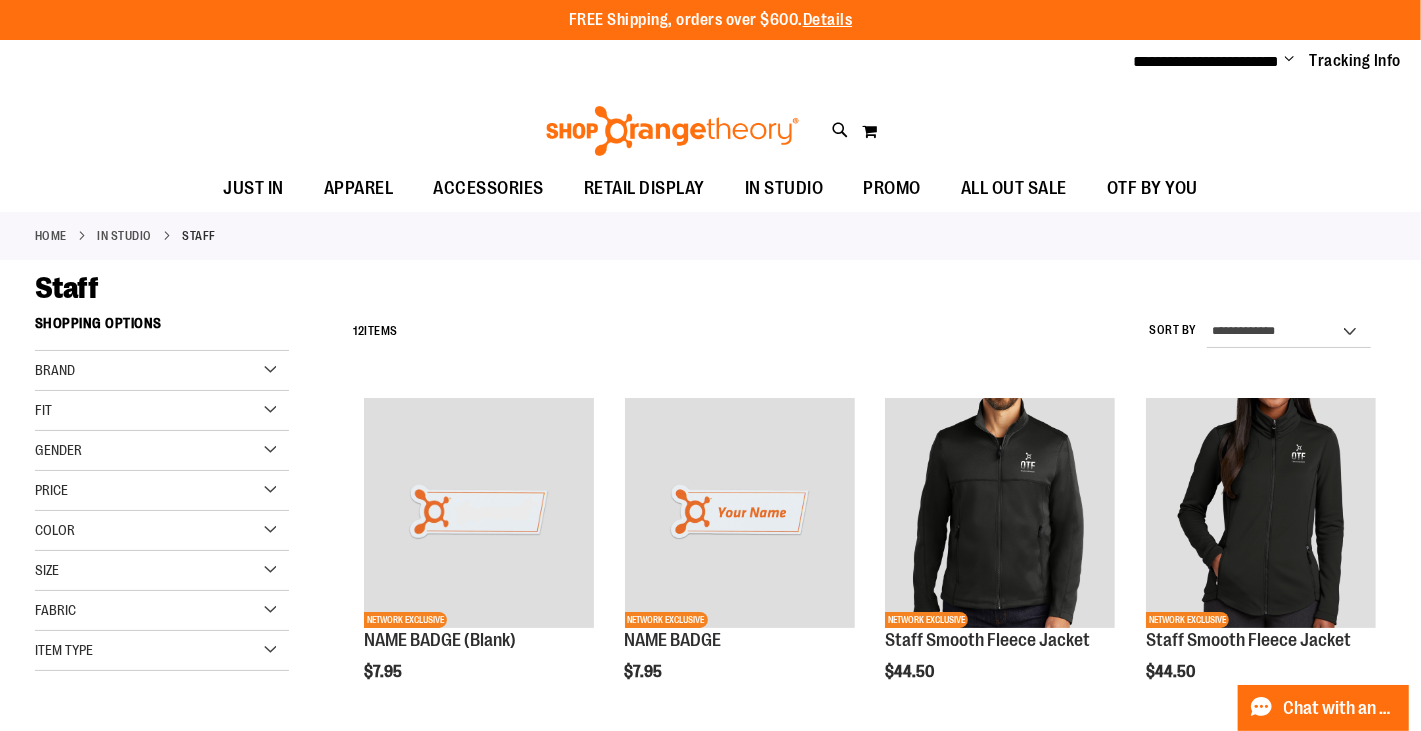 type on "**********" 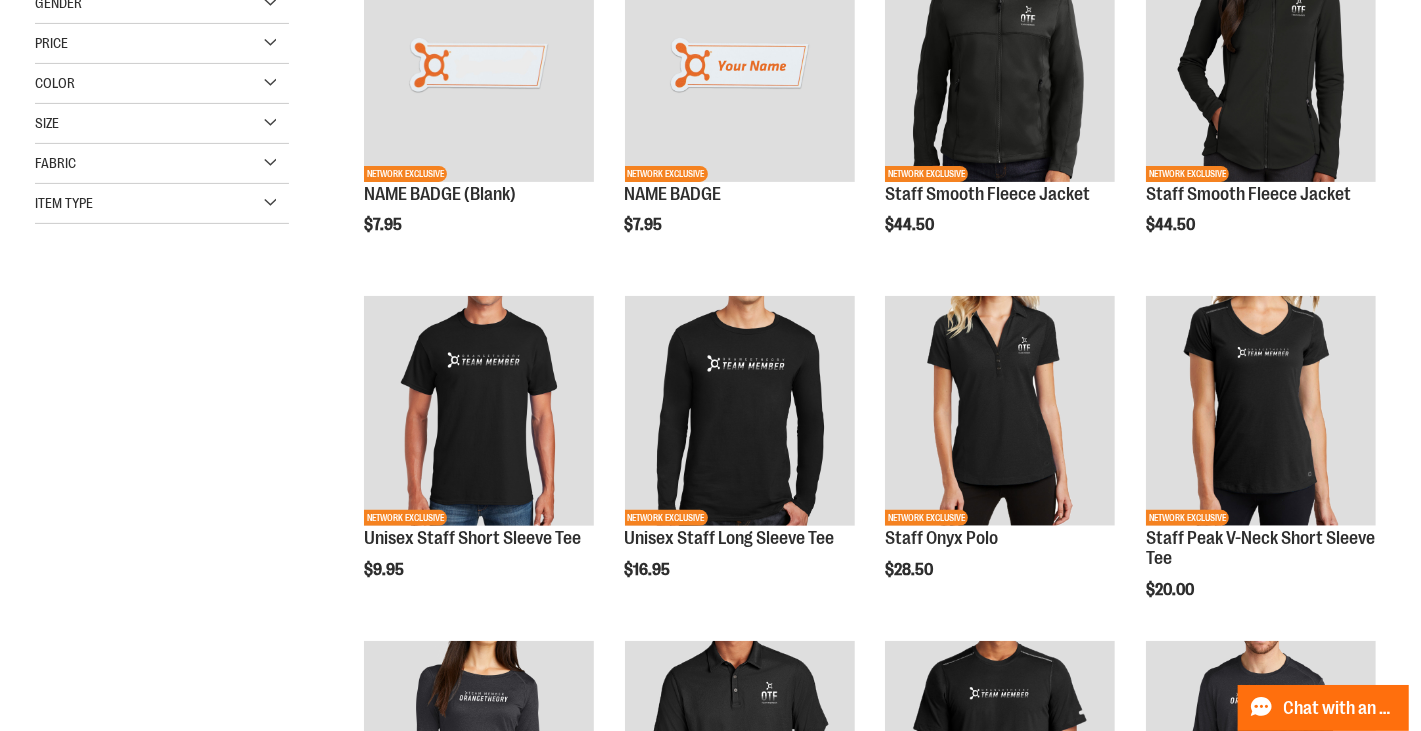 scroll, scrollTop: 0, scrollLeft: 0, axis: both 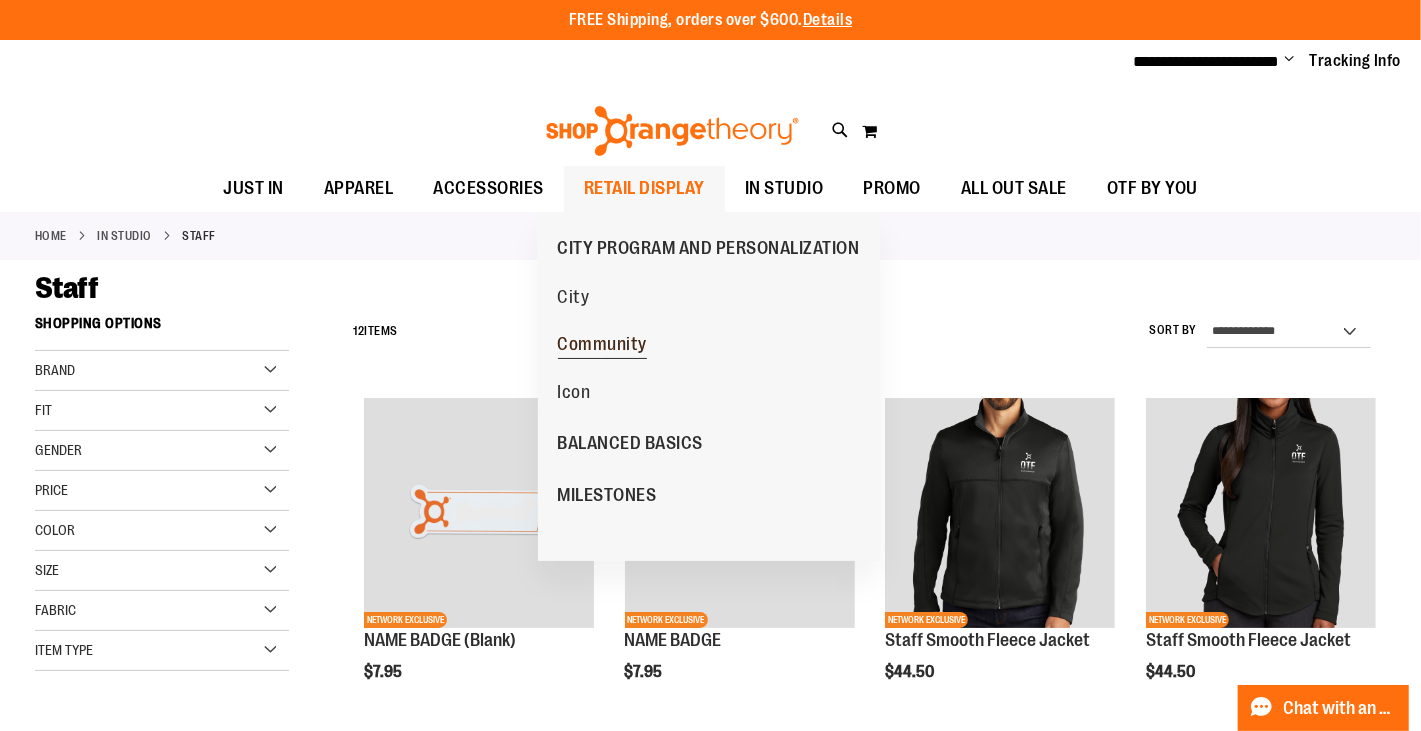 click on "Community" at bounding box center [603, 346] 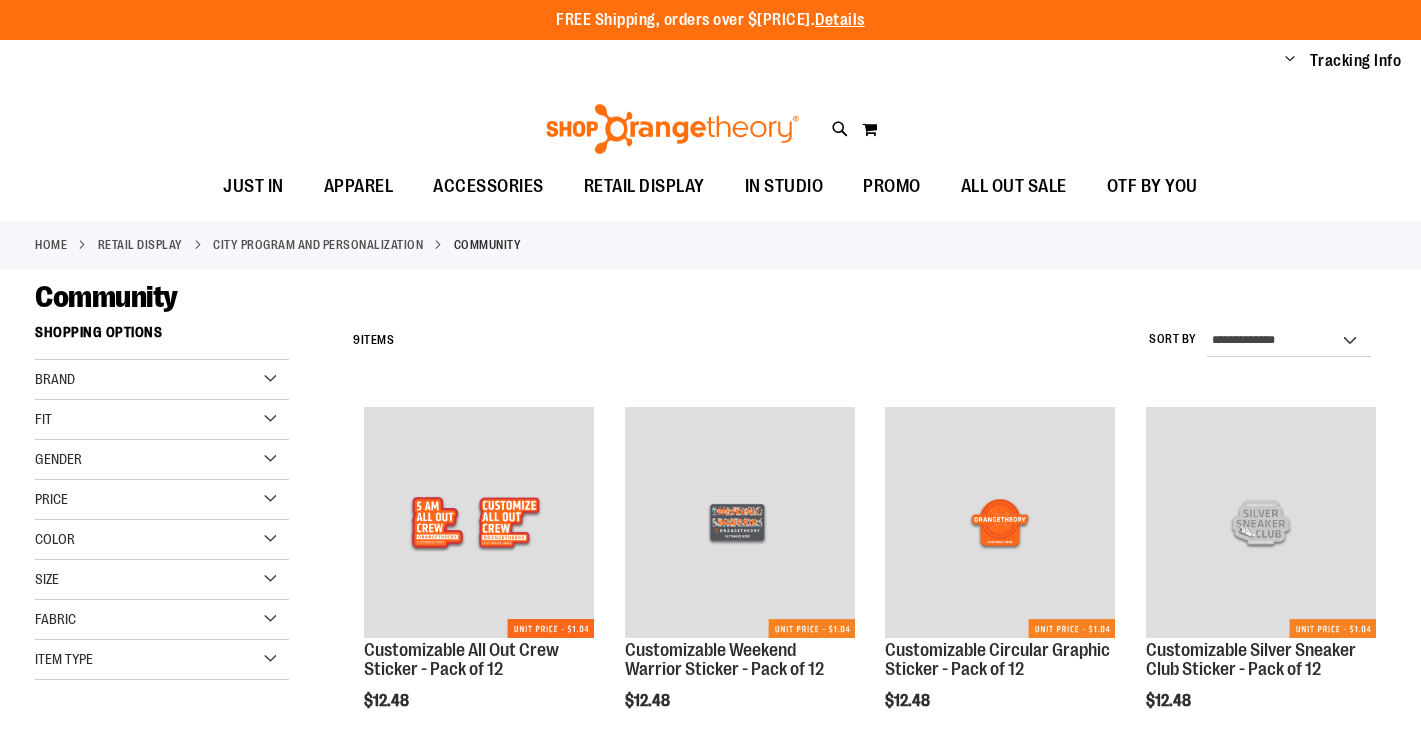 scroll, scrollTop: 0, scrollLeft: 0, axis: both 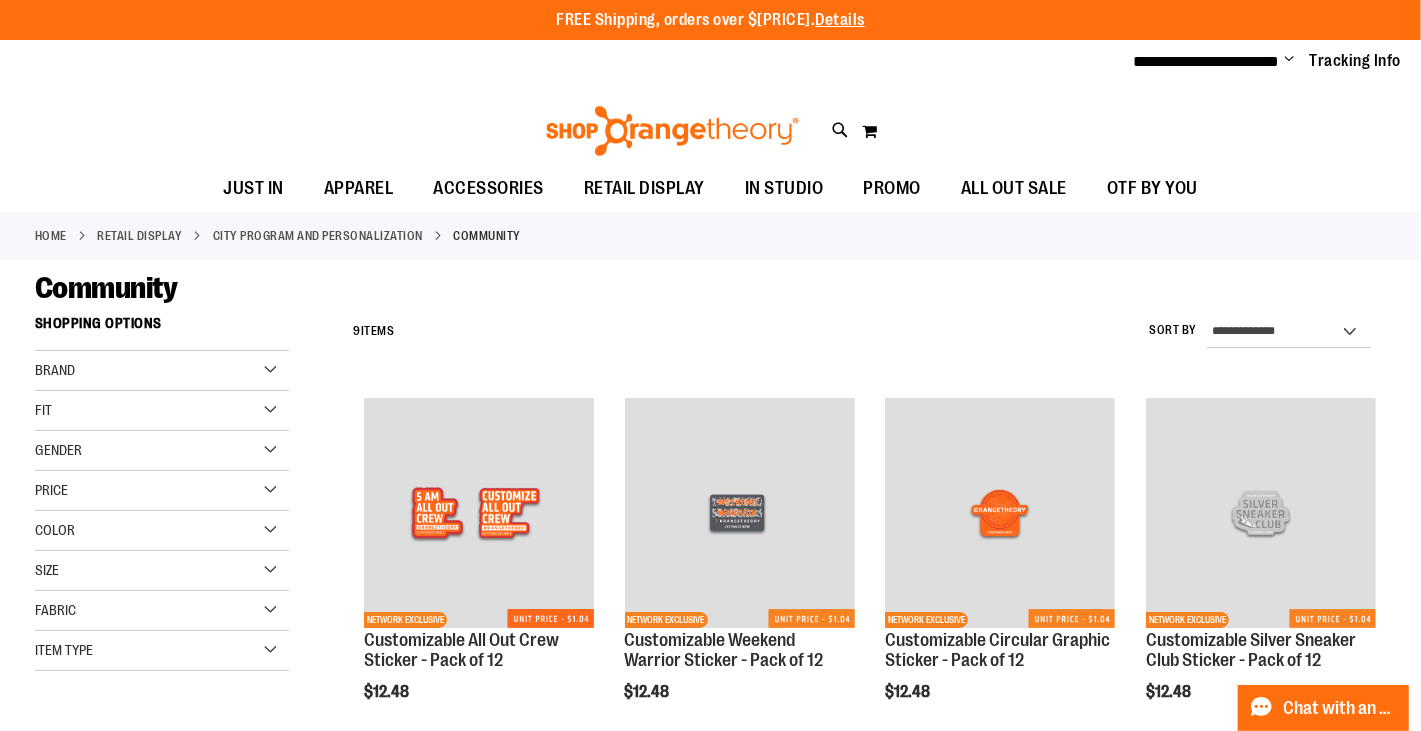 type on "**********" 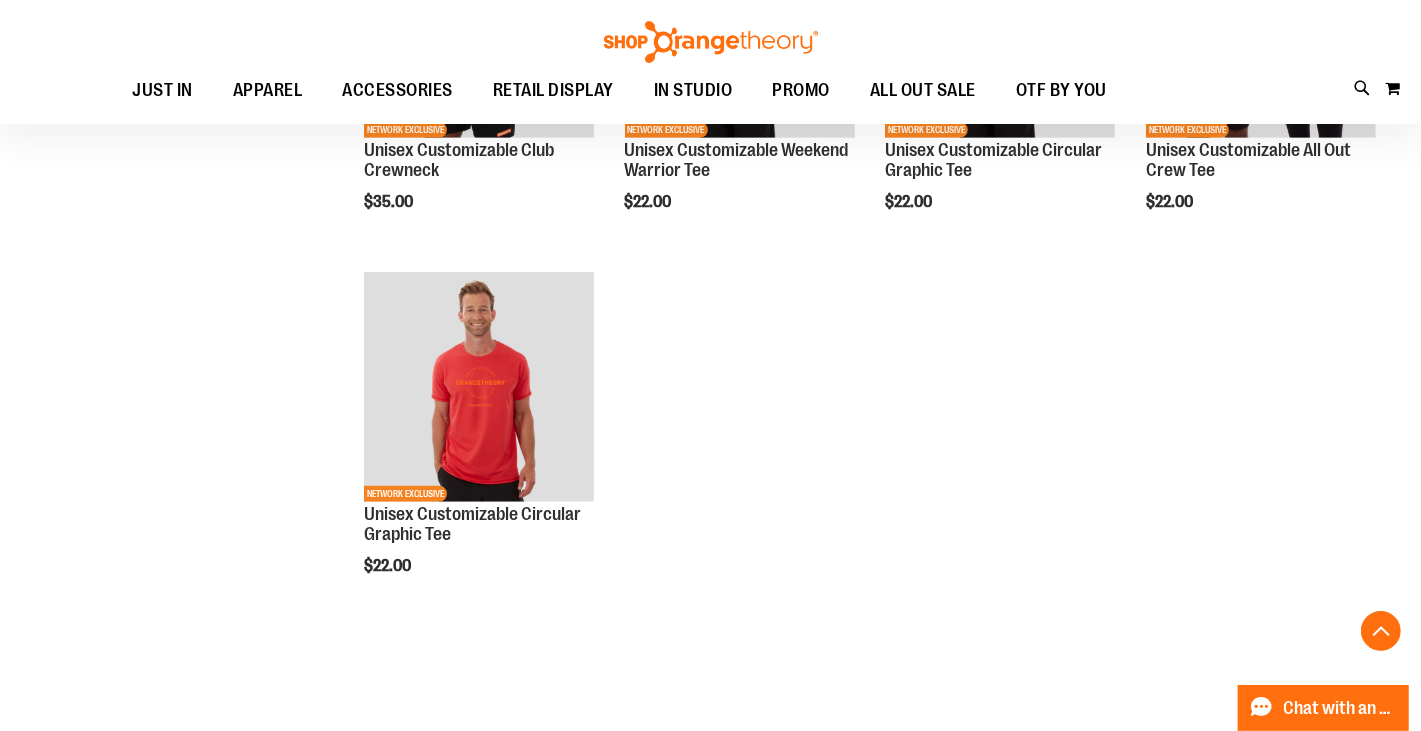 scroll, scrollTop: 209, scrollLeft: 0, axis: vertical 